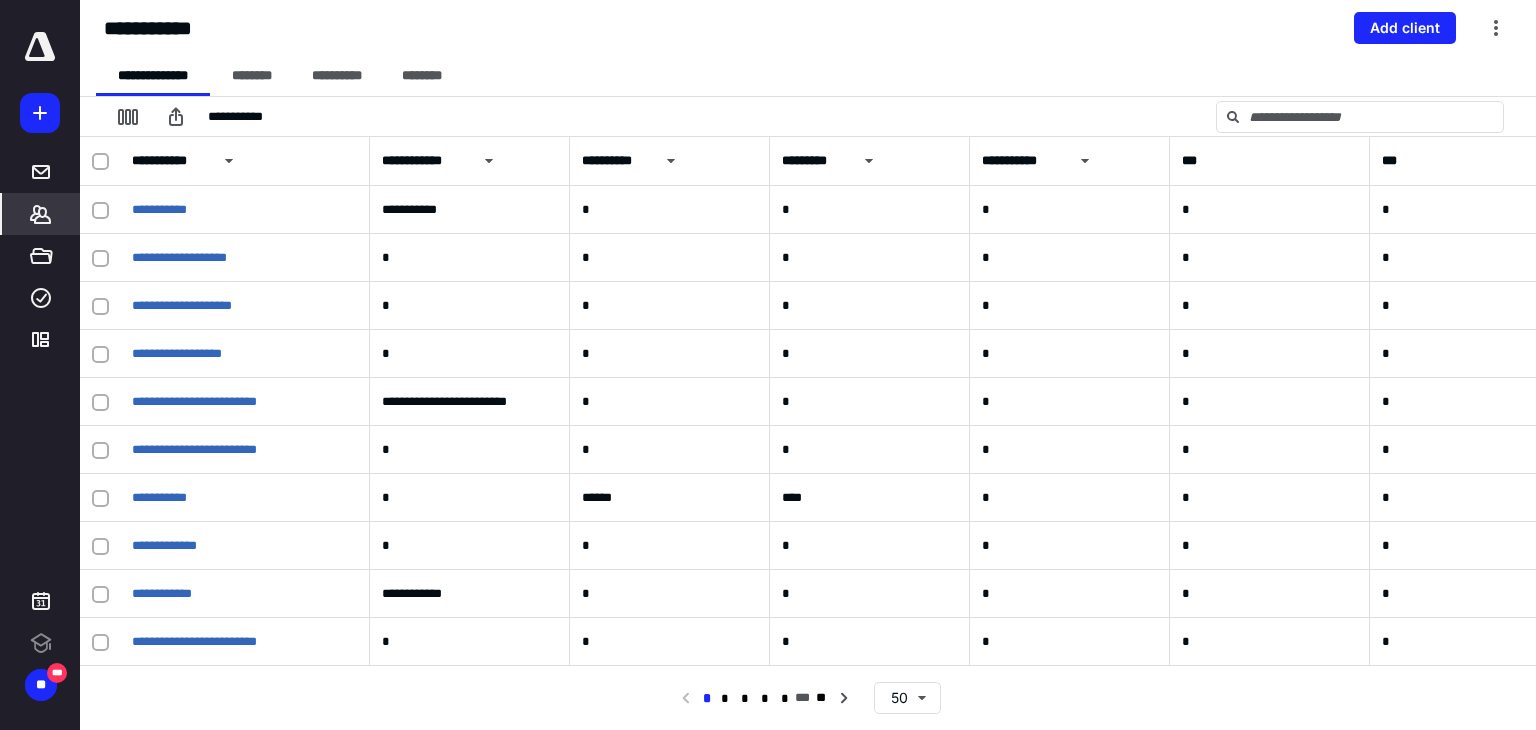 scroll, scrollTop: 0, scrollLeft: 0, axis: both 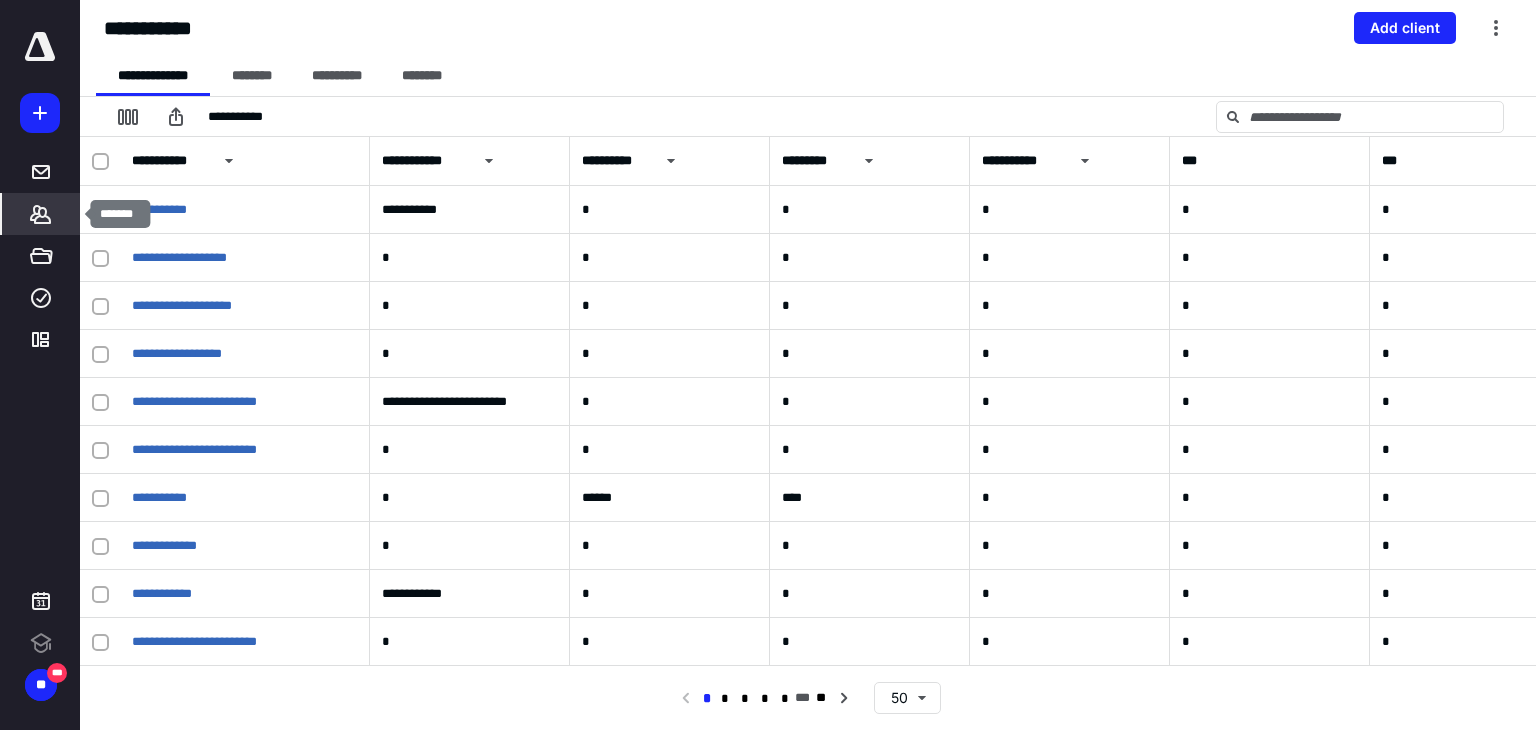 click 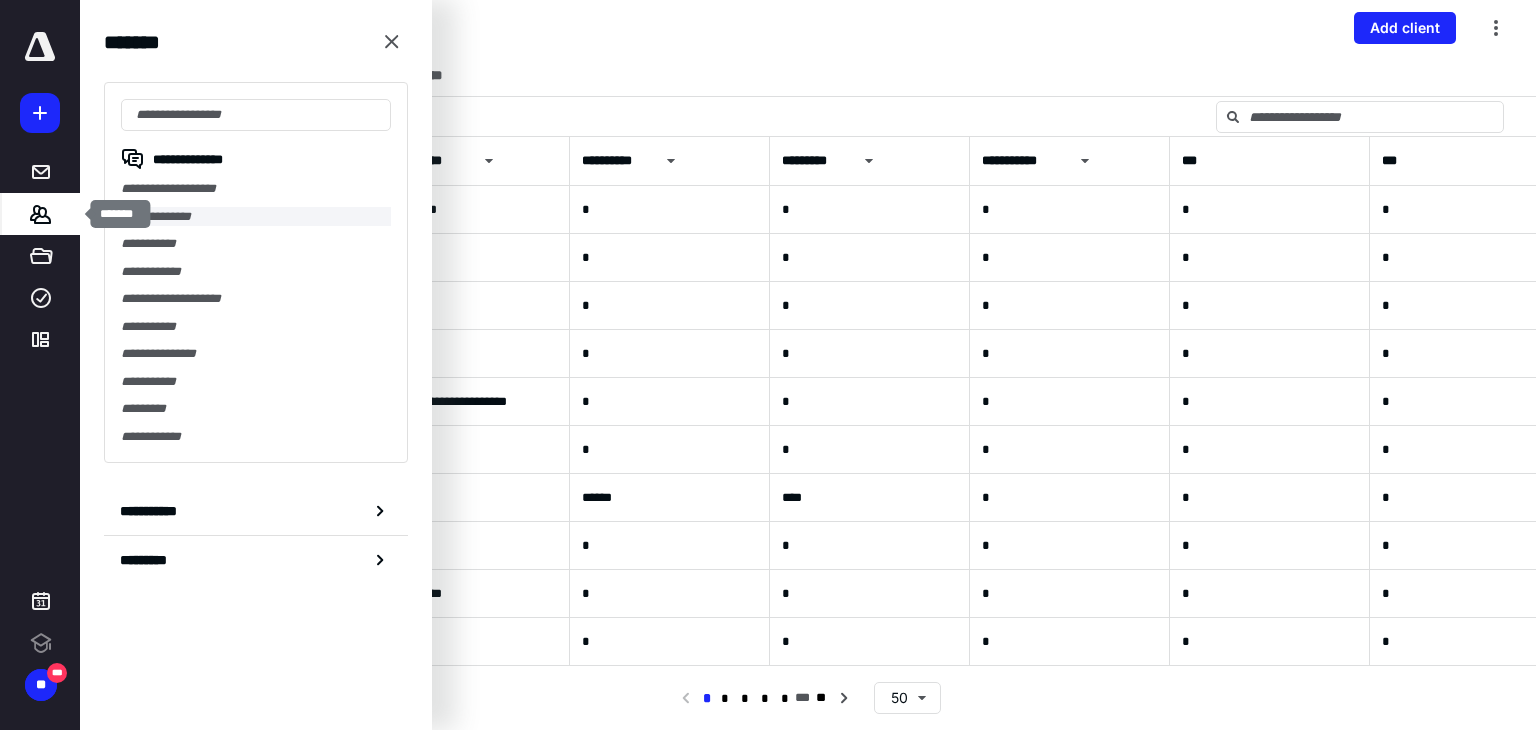 scroll, scrollTop: 0, scrollLeft: 0, axis: both 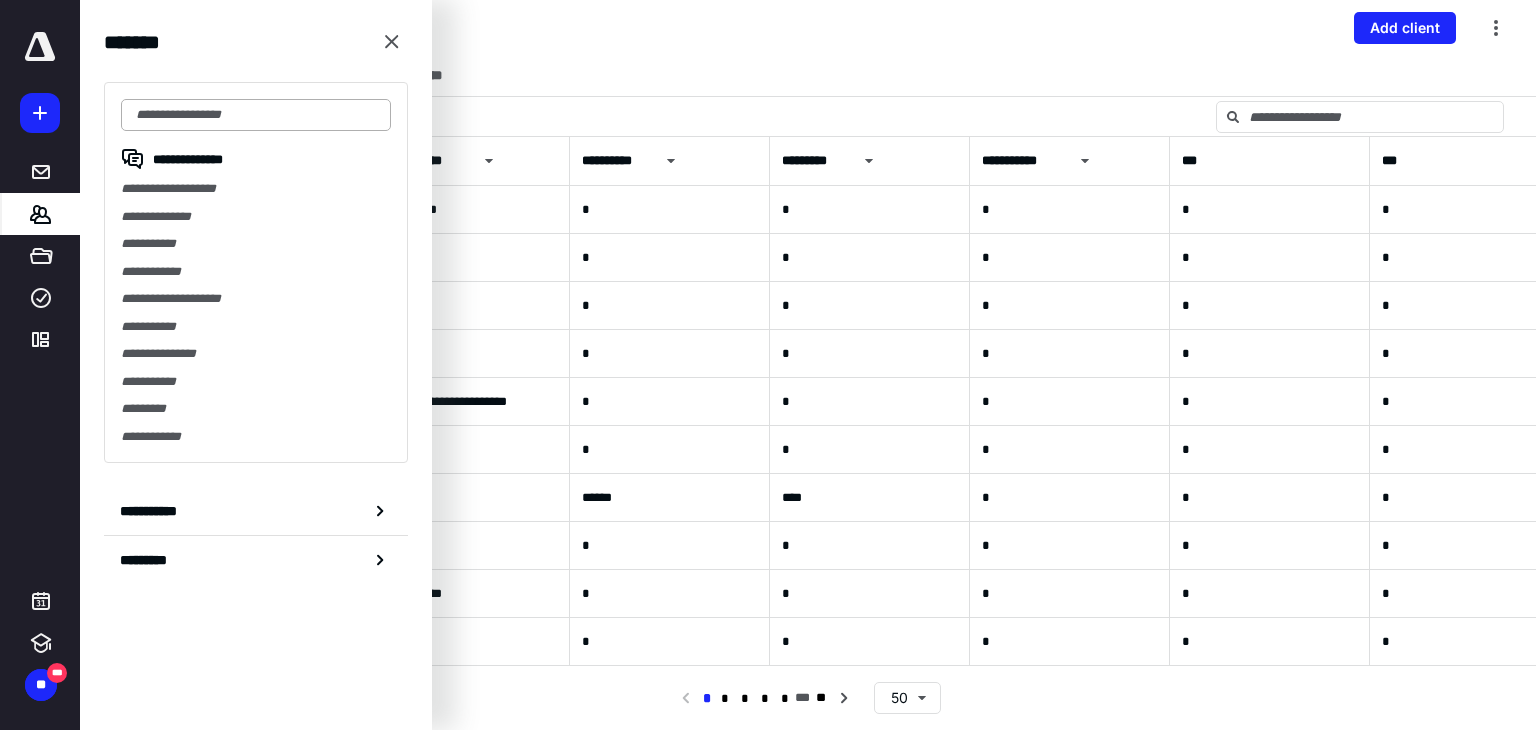 click at bounding box center [256, 115] 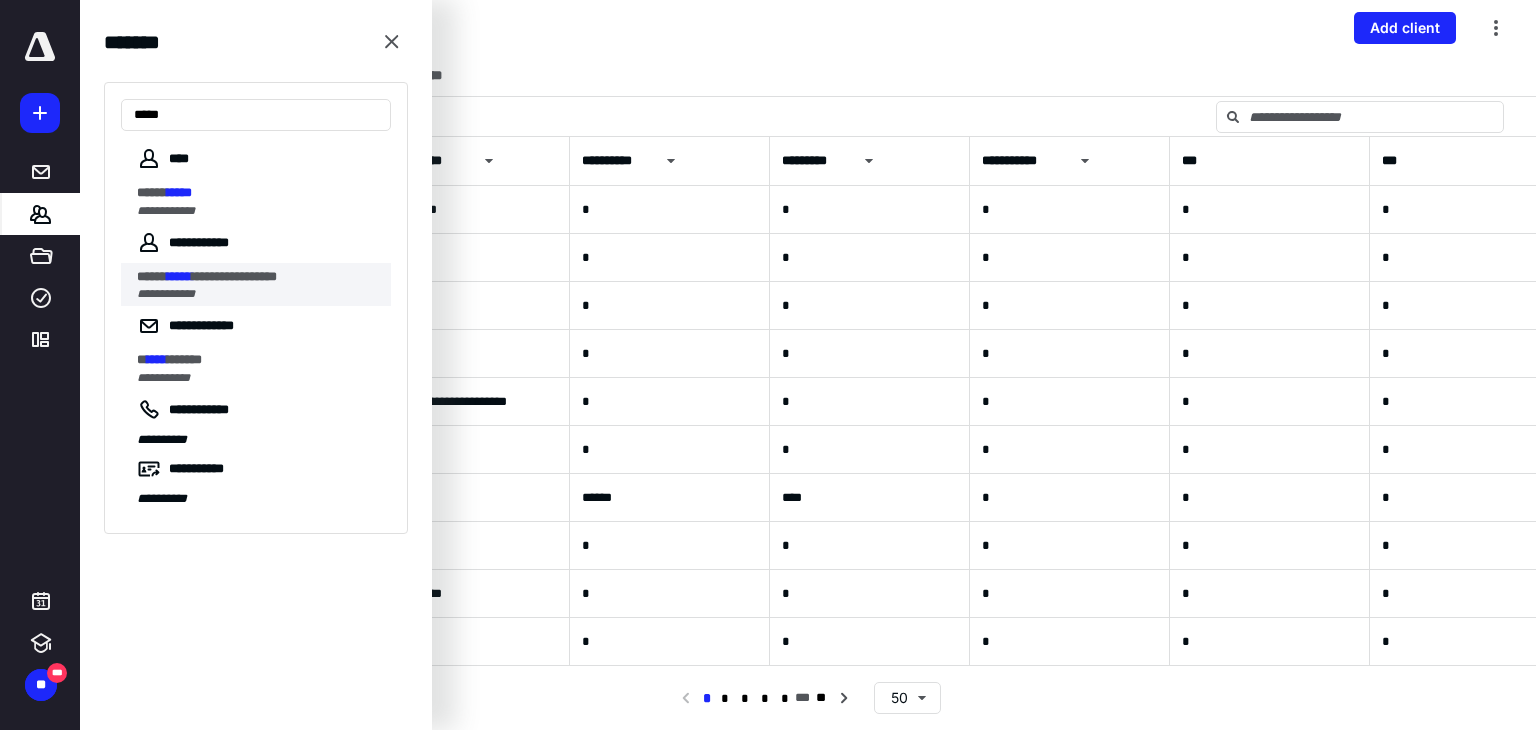 type on "*****" 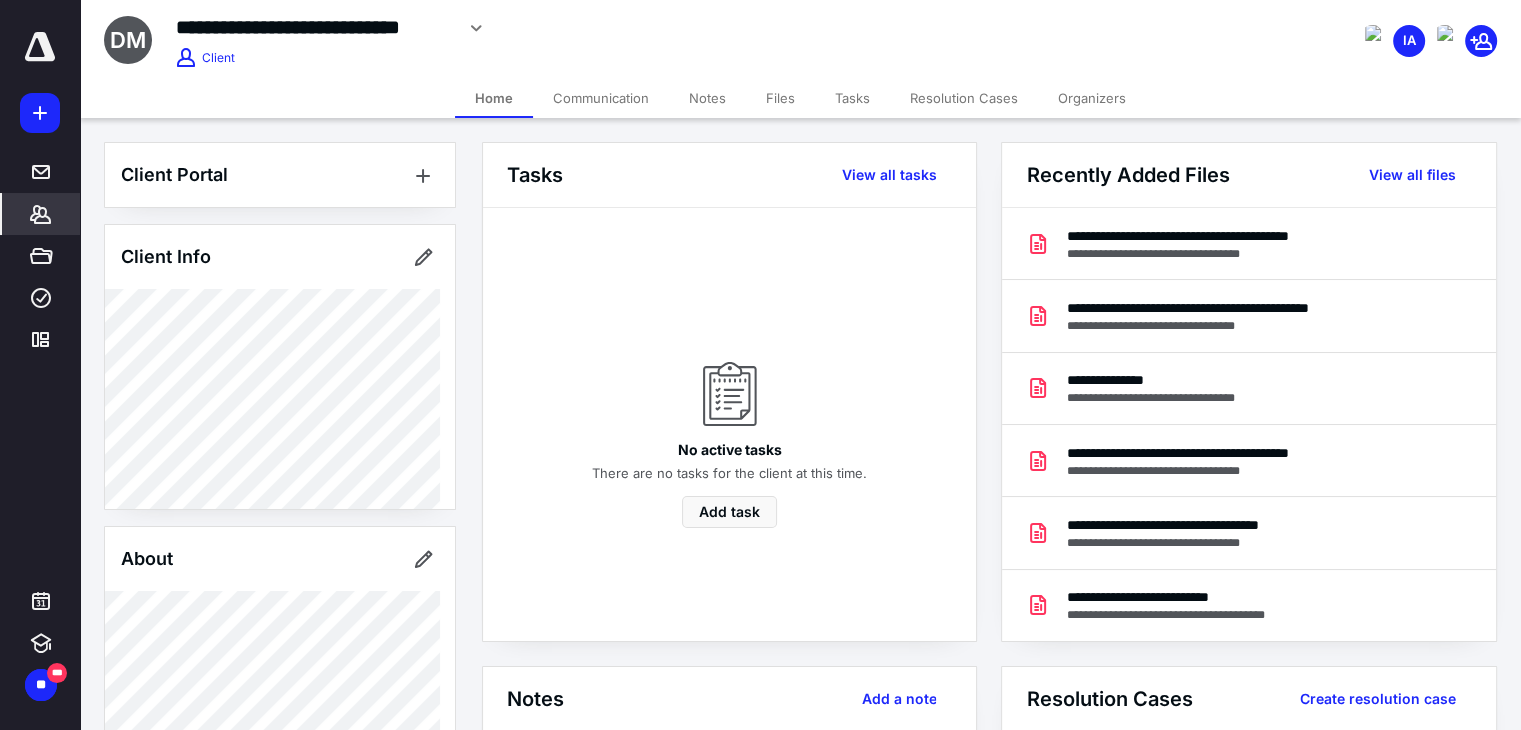 click on "Files" at bounding box center (780, 98) 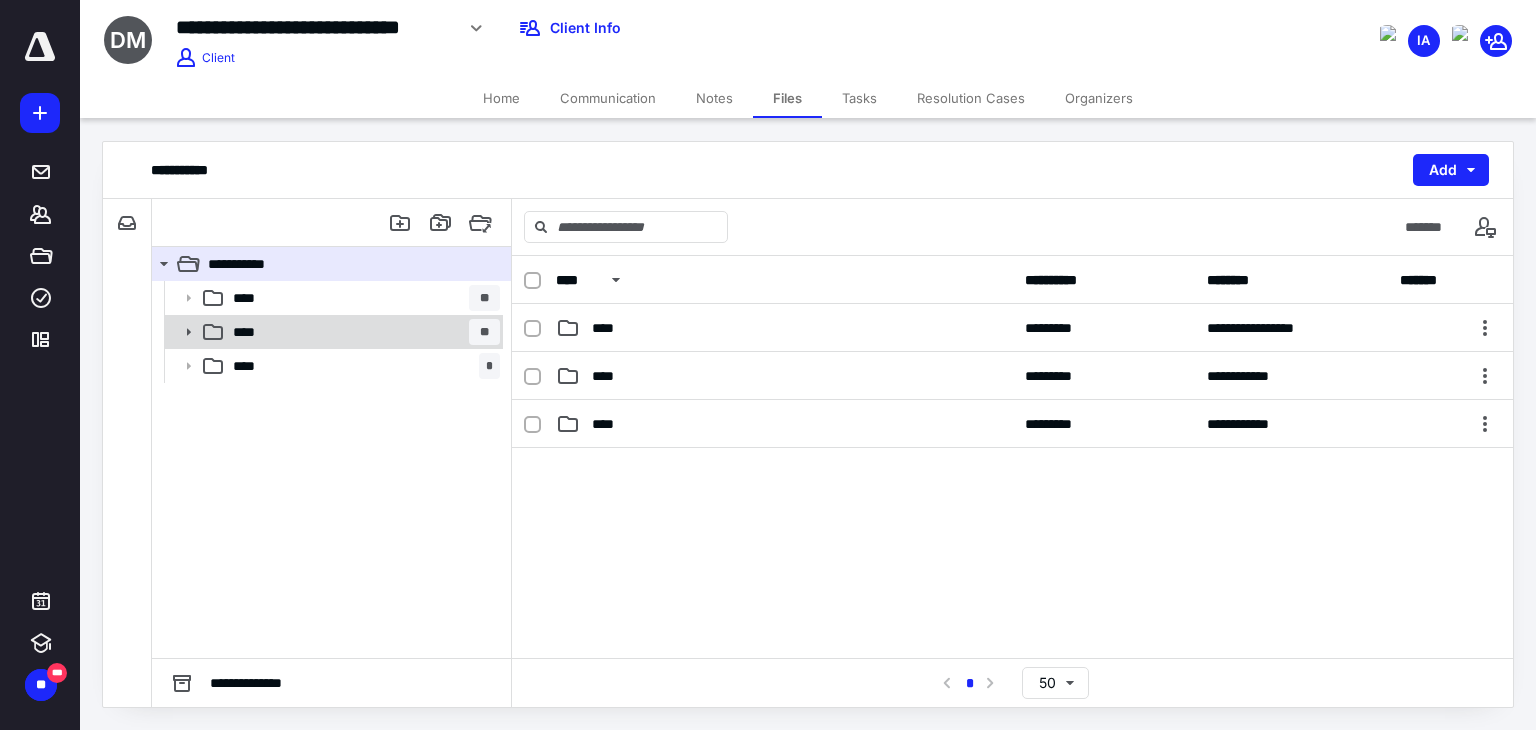 click on "**** **" at bounding box center (362, 332) 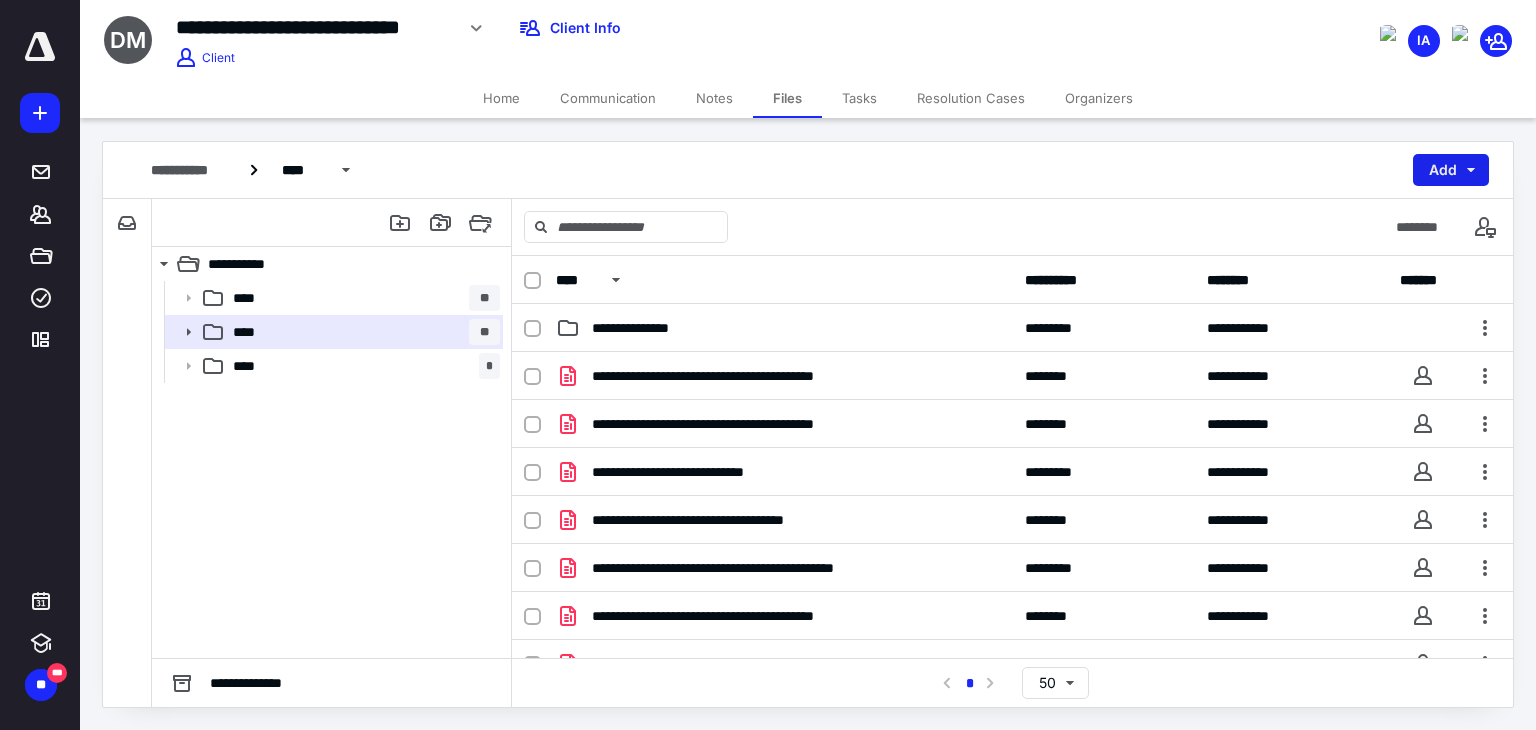 click on "Add" at bounding box center [1451, 170] 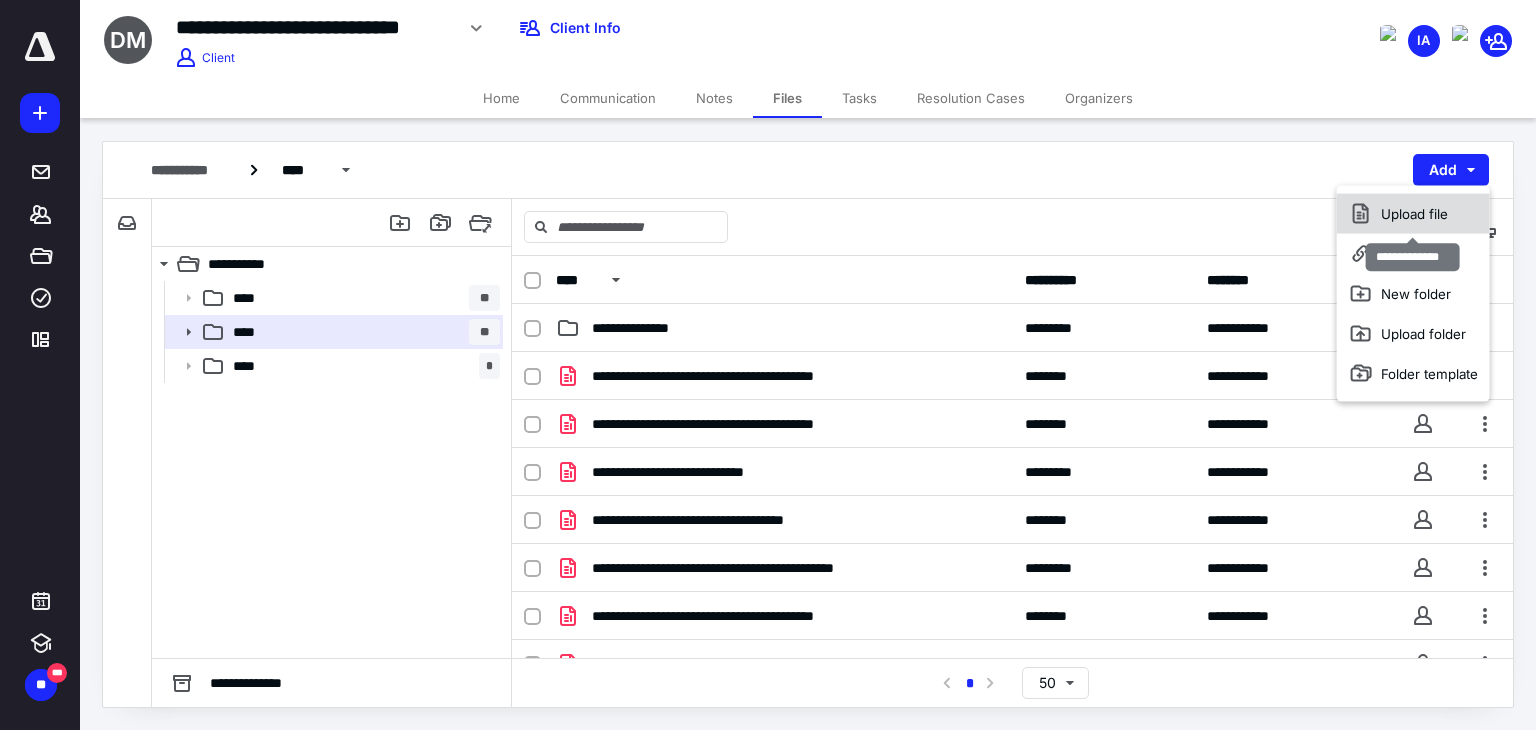 click on "Upload file" at bounding box center [1413, 214] 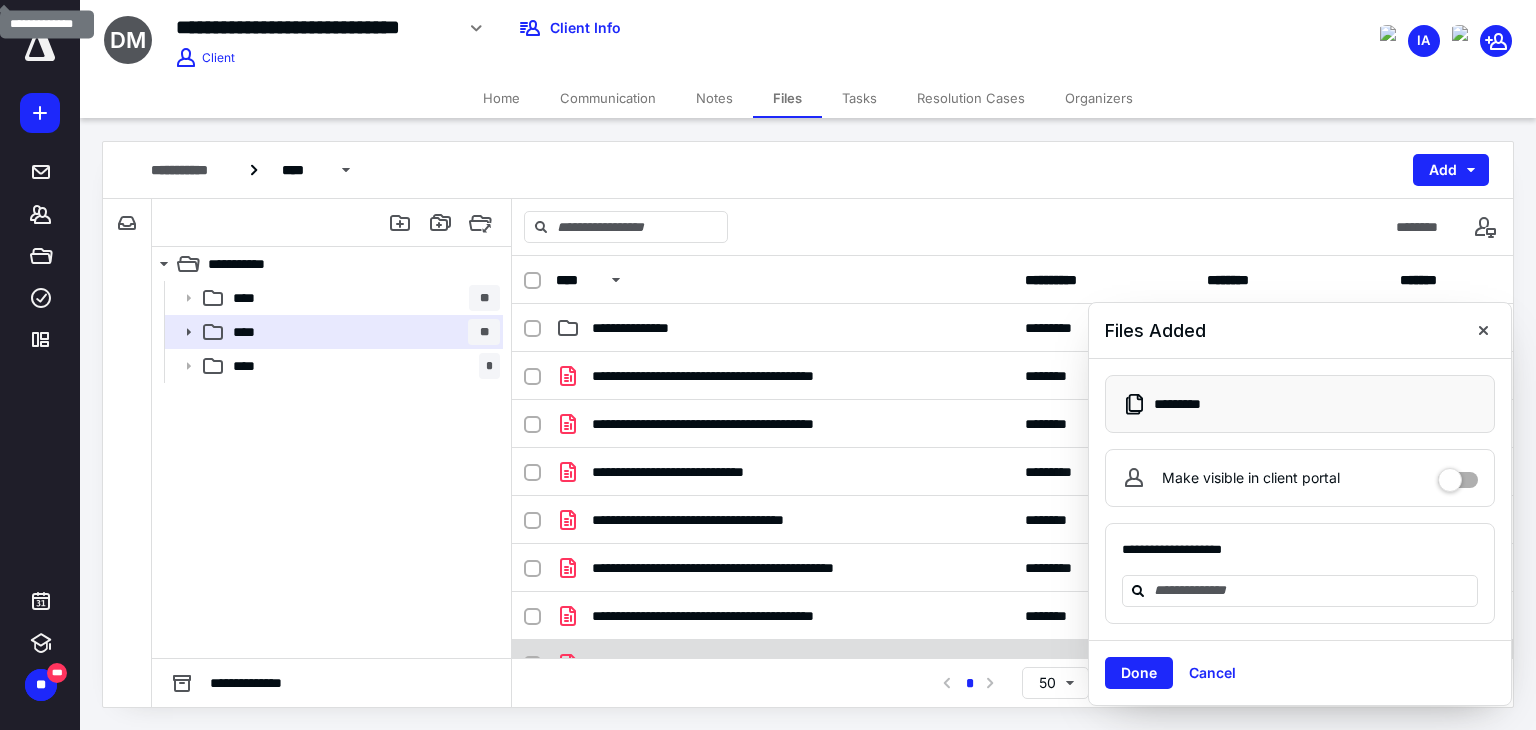 drag, startPoint x: 1216, startPoint y: 667, endPoint x: 1211, endPoint y: 648, distance: 19.646883 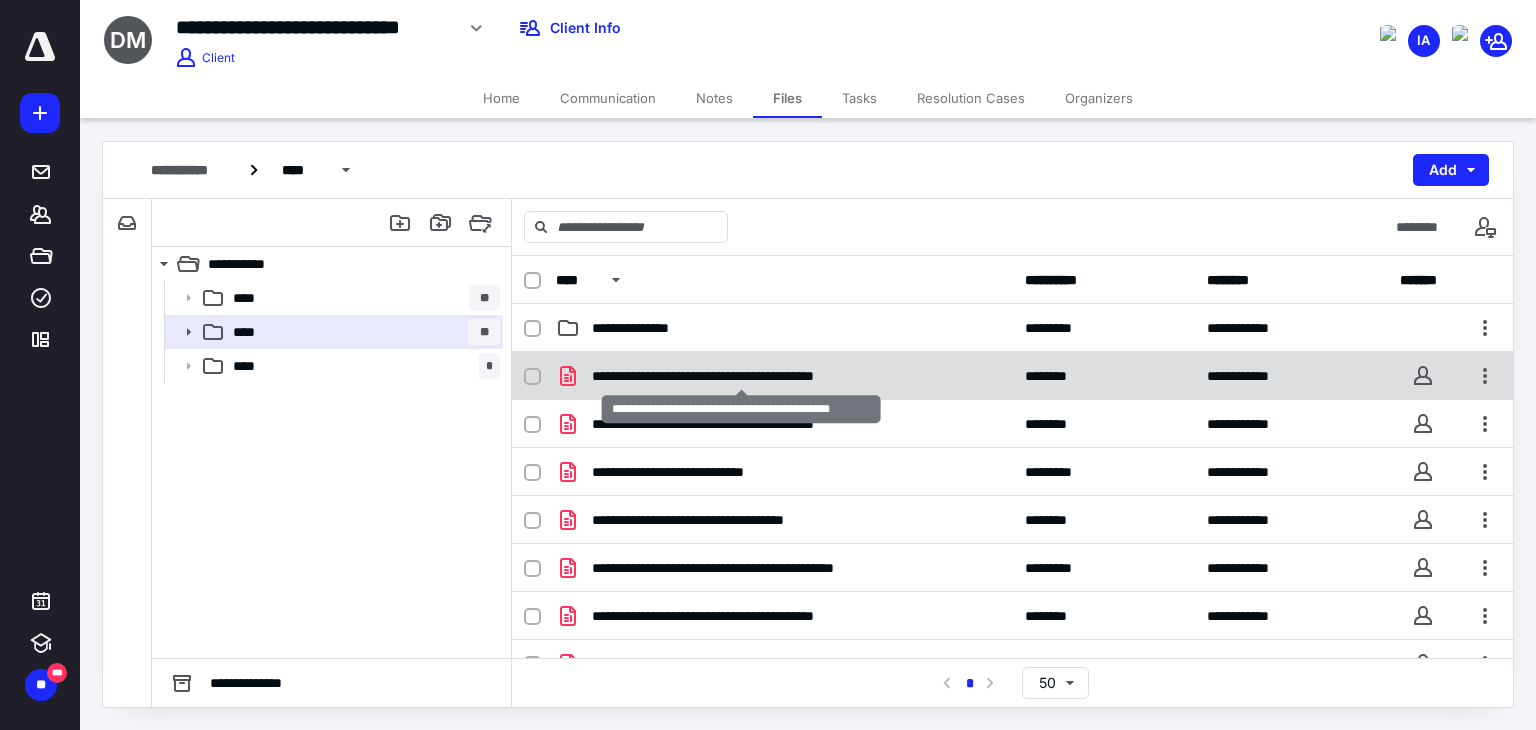 click on "**********" at bounding box center [741, 376] 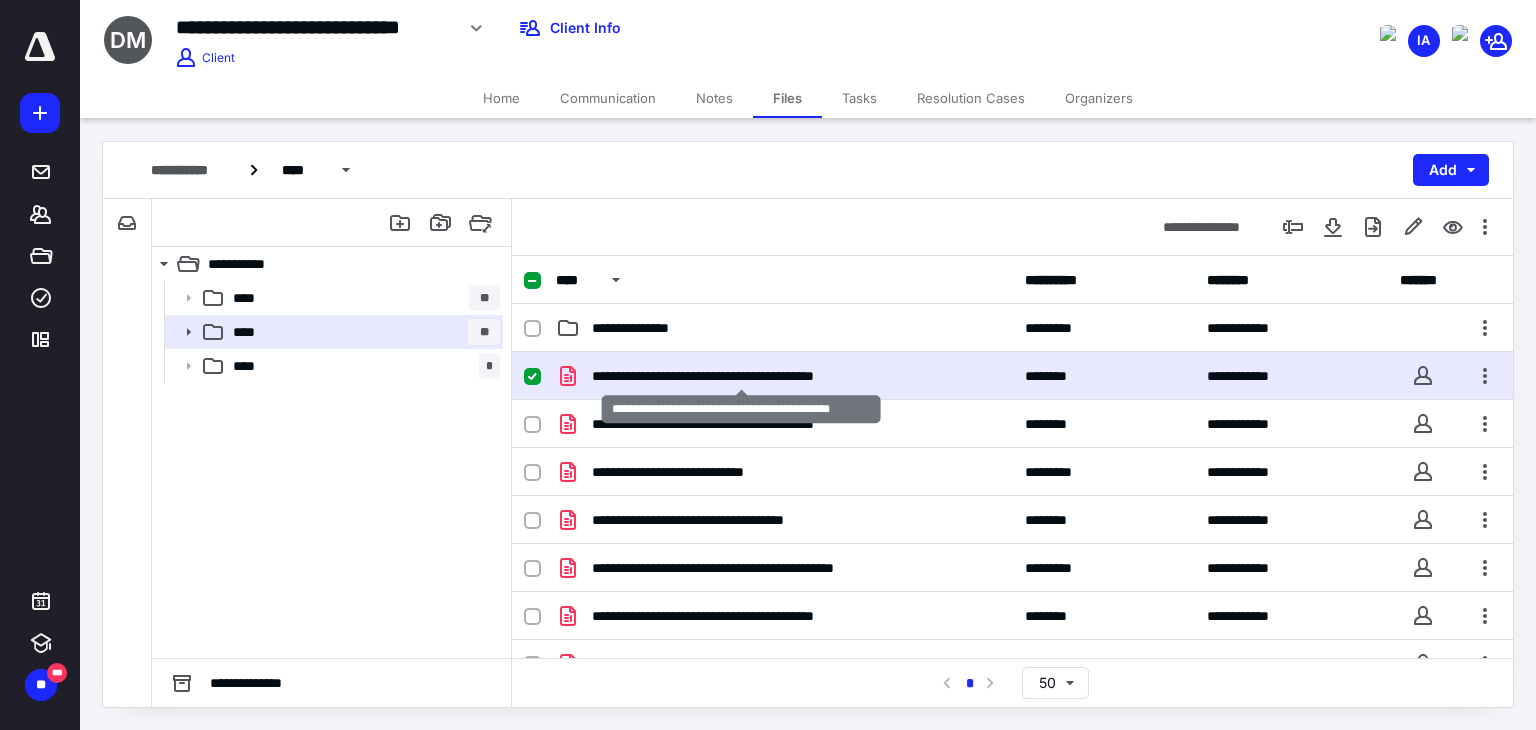 click on "**********" at bounding box center [741, 376] 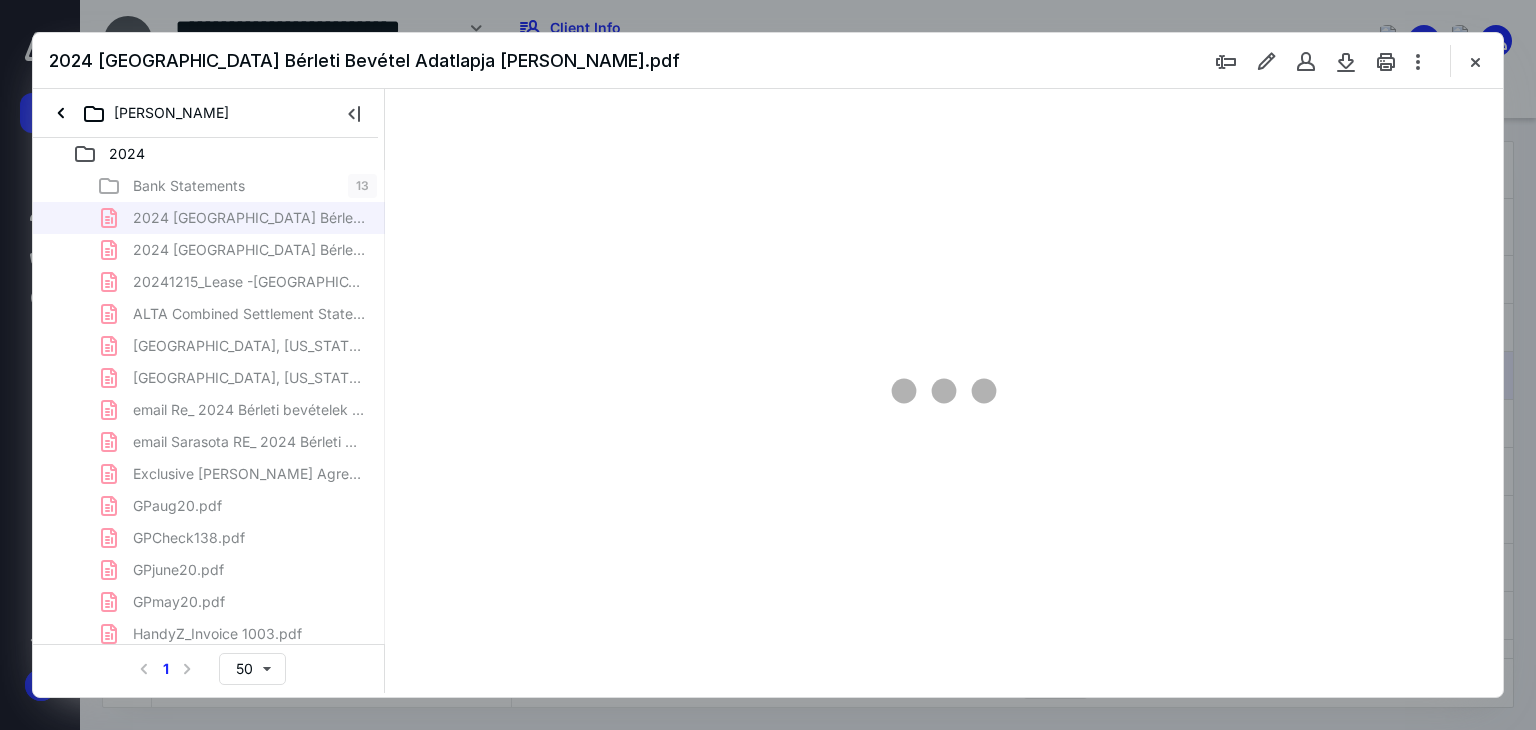 scroll, scrollTop: 0, scrollLeft: 0, axis: both 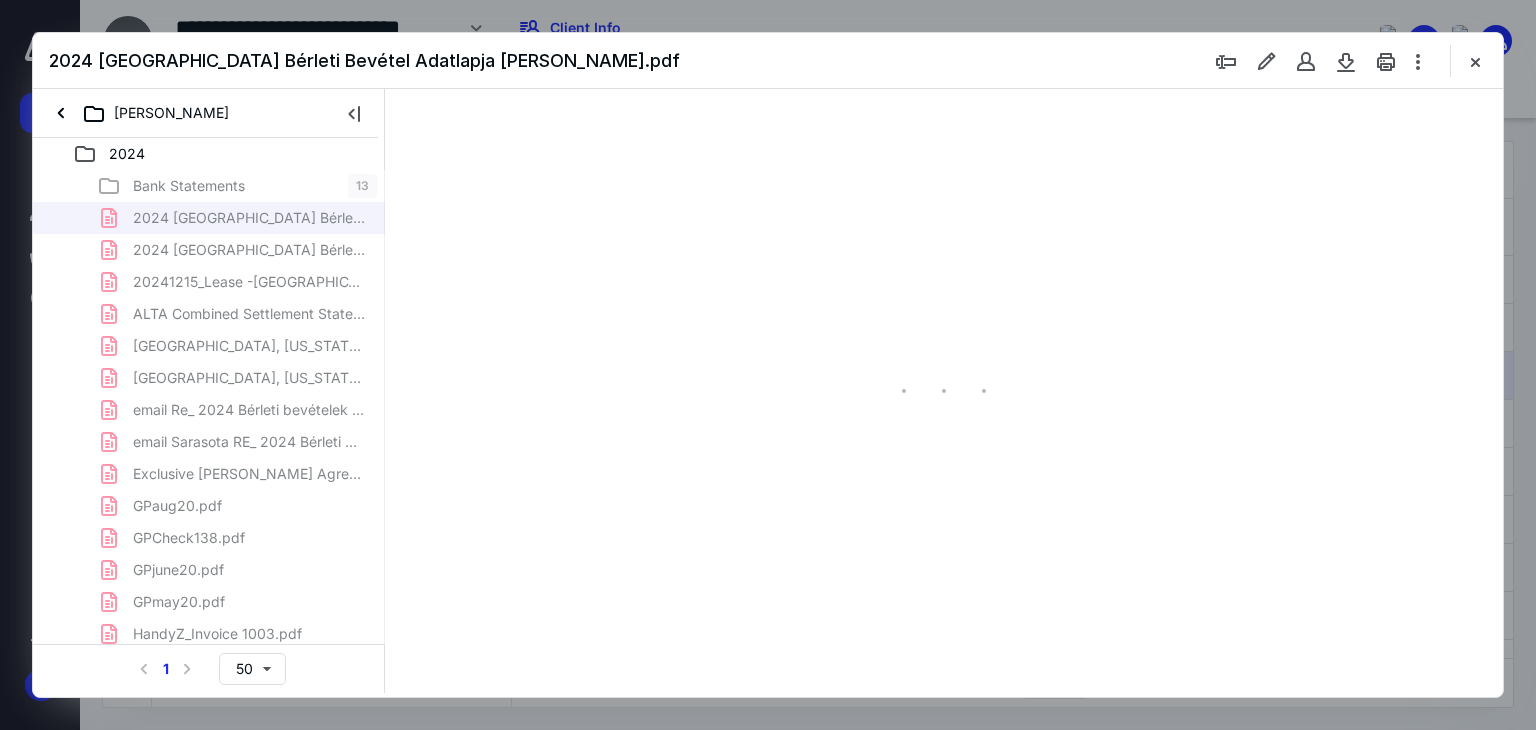 type on "66" 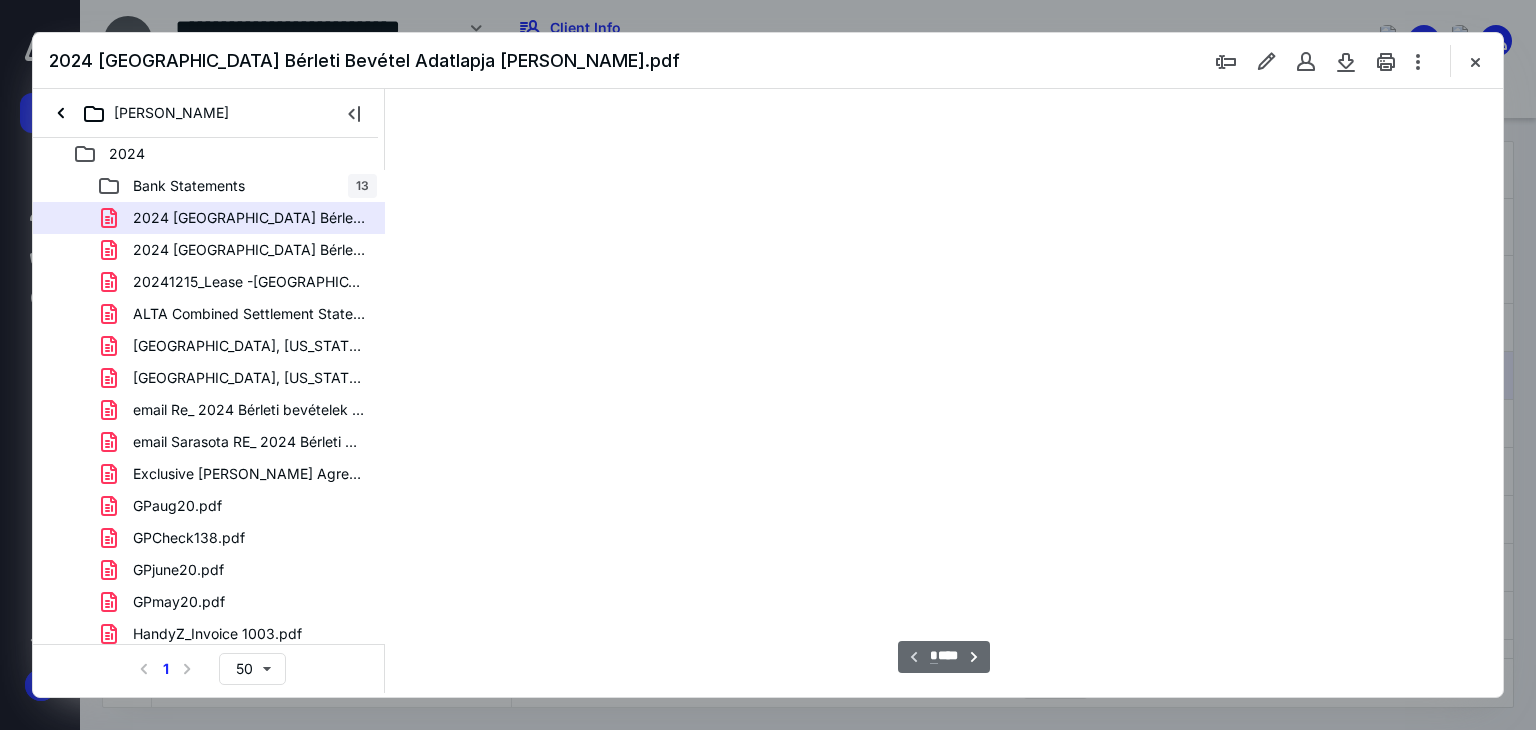 scroll, scrollTop: 79, scrollLeft: 0, axis: vertical 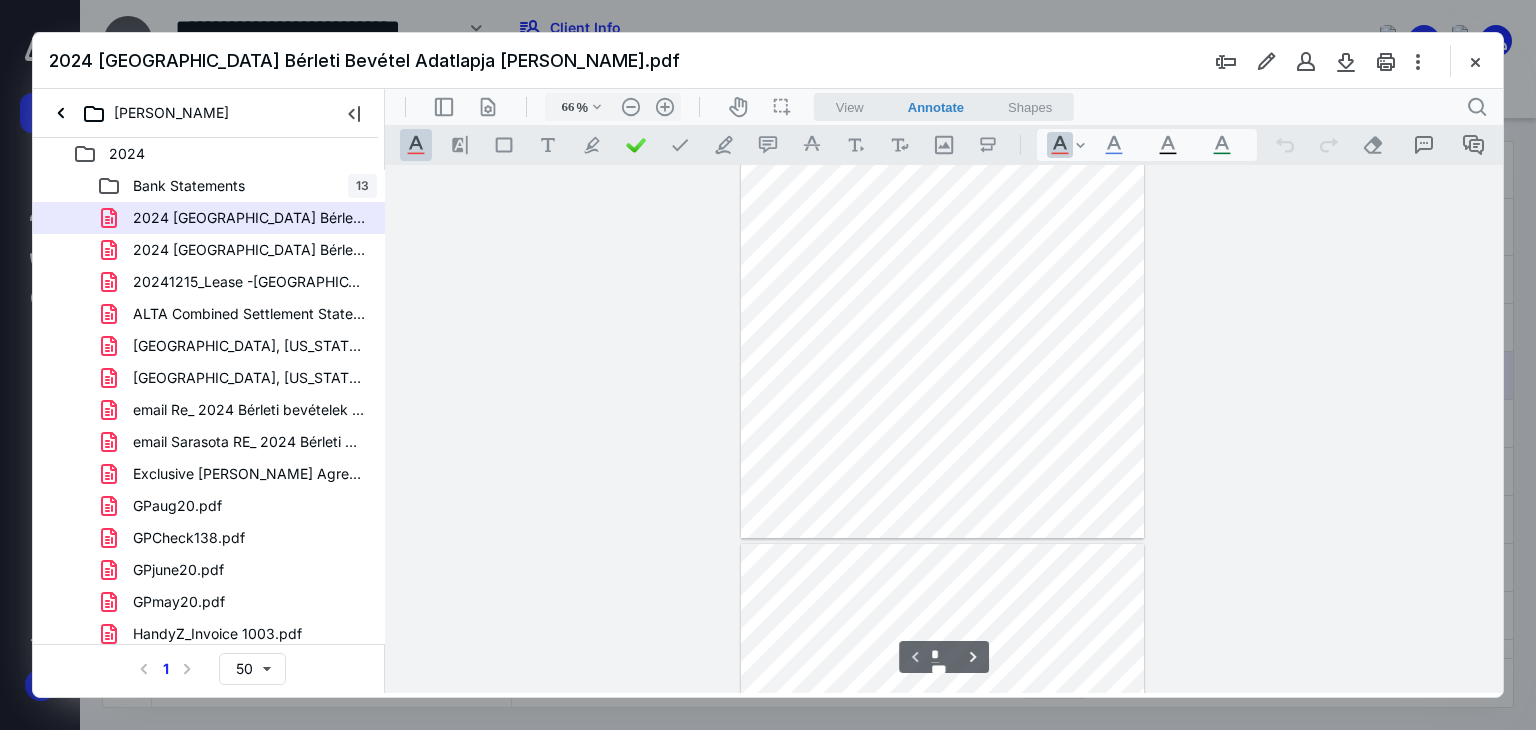 type on "*" 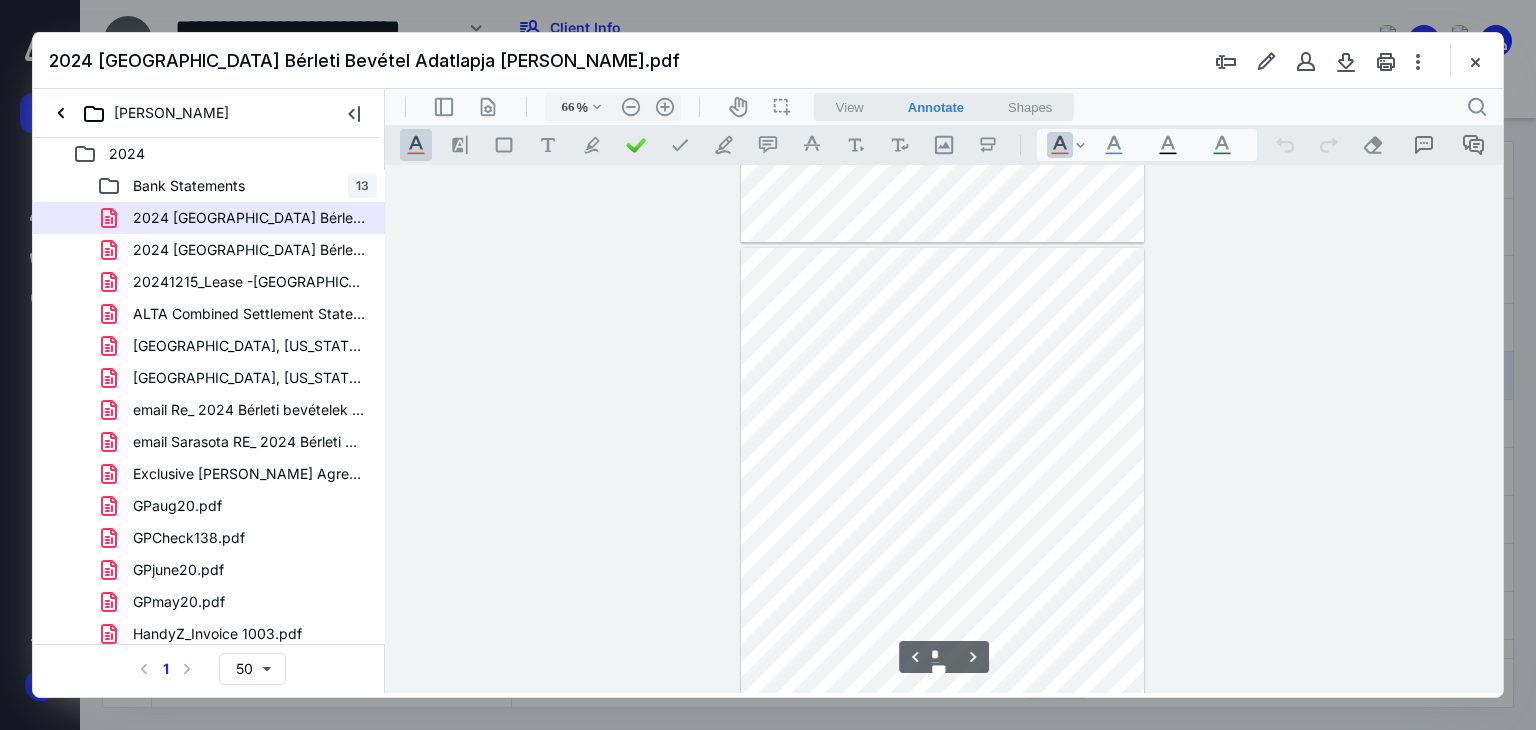 scroll, scrollTop: 479, scrollLeft: 0, axis: vertical 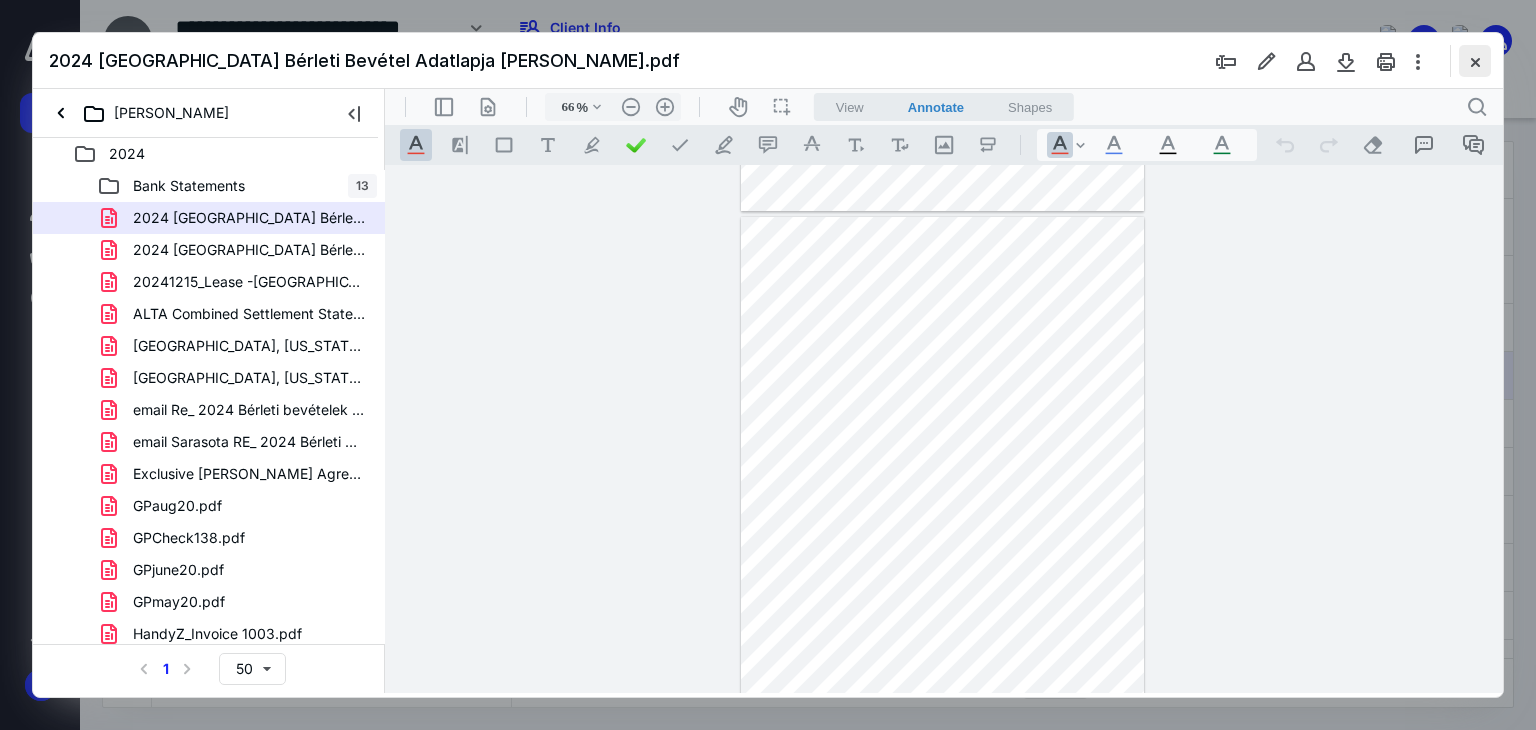 click at bounding box center [1475, 61] 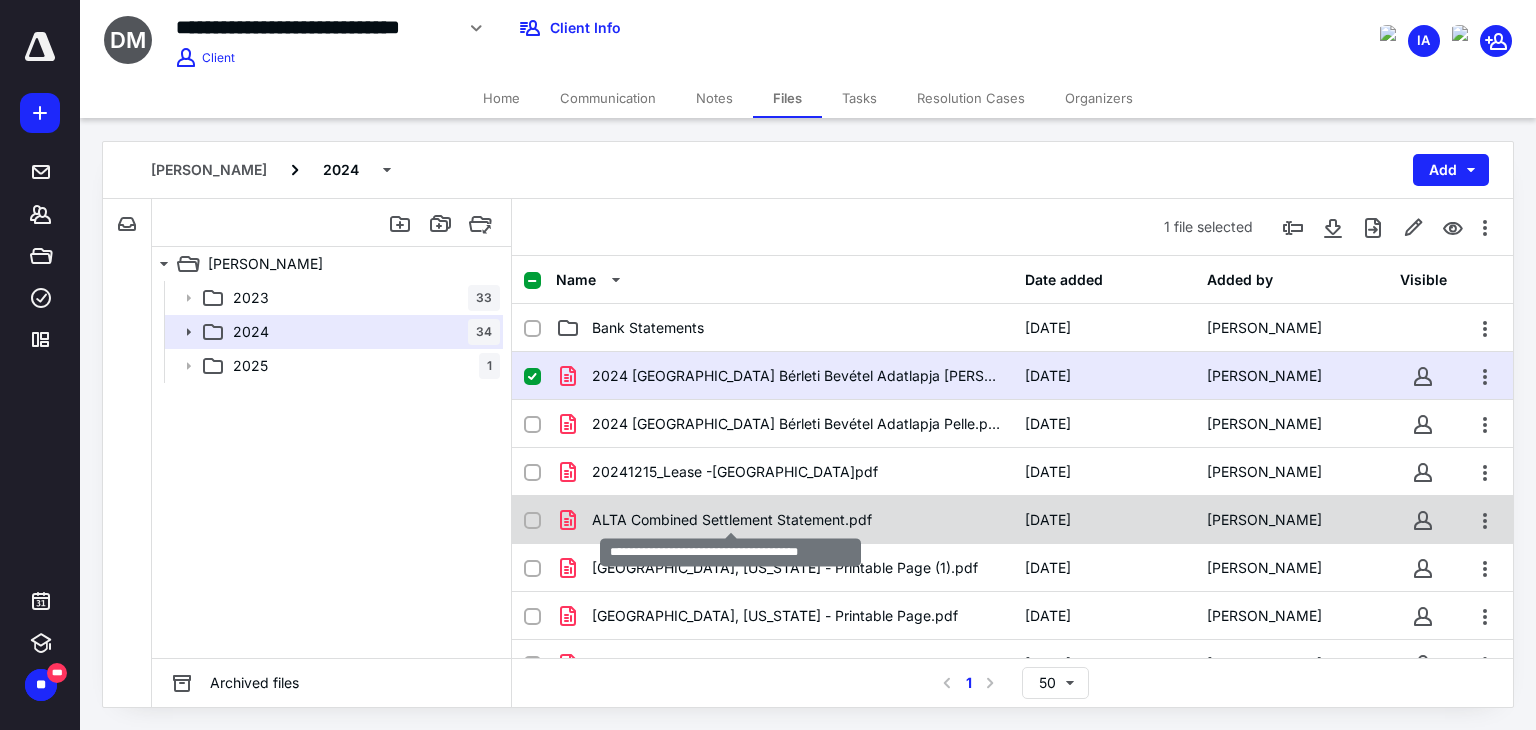 click on "ALTA Combined Settlement Statement.pdf" at bounding box center [732, 520] 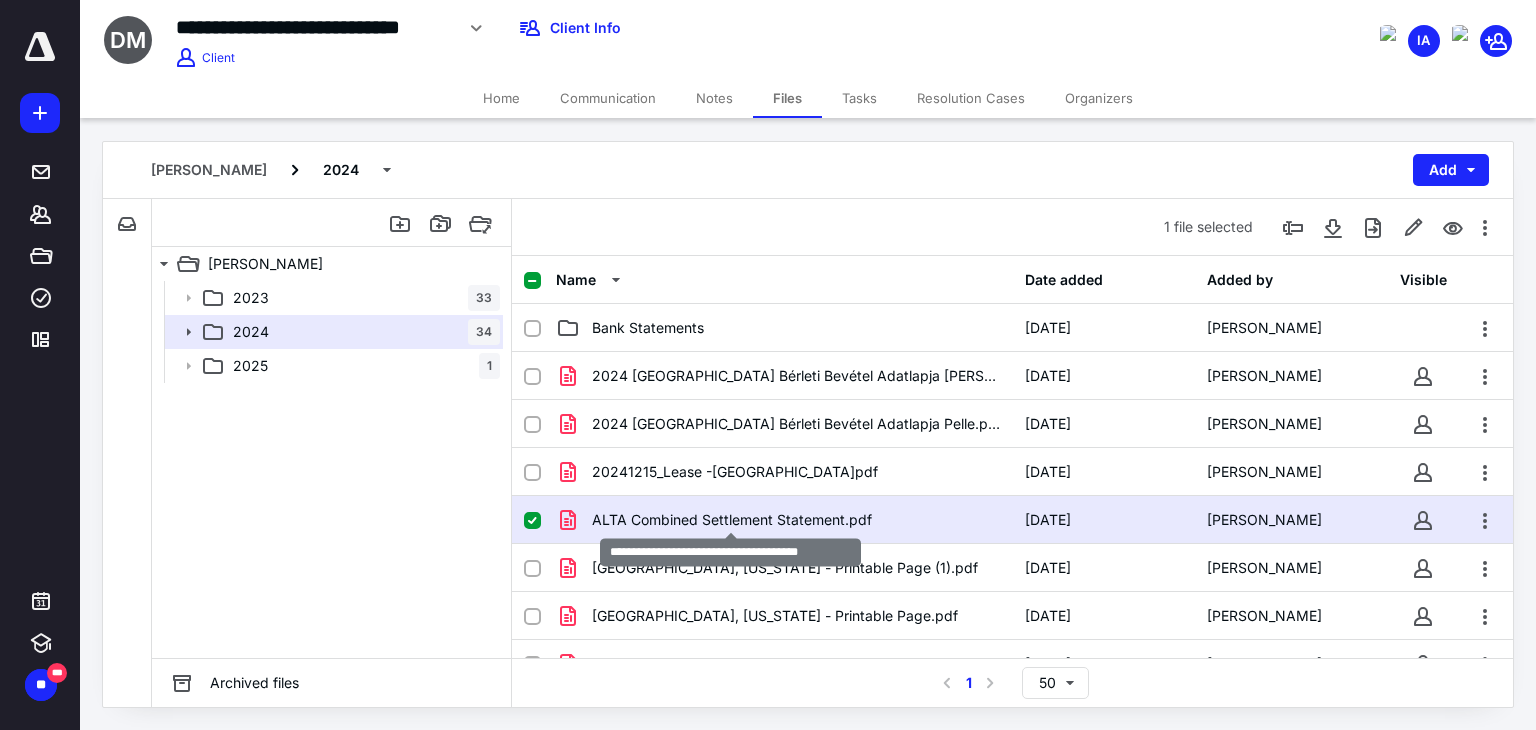click on "ALTA Combined Settlement Statement.pdf" at bounding box center (732, 520) 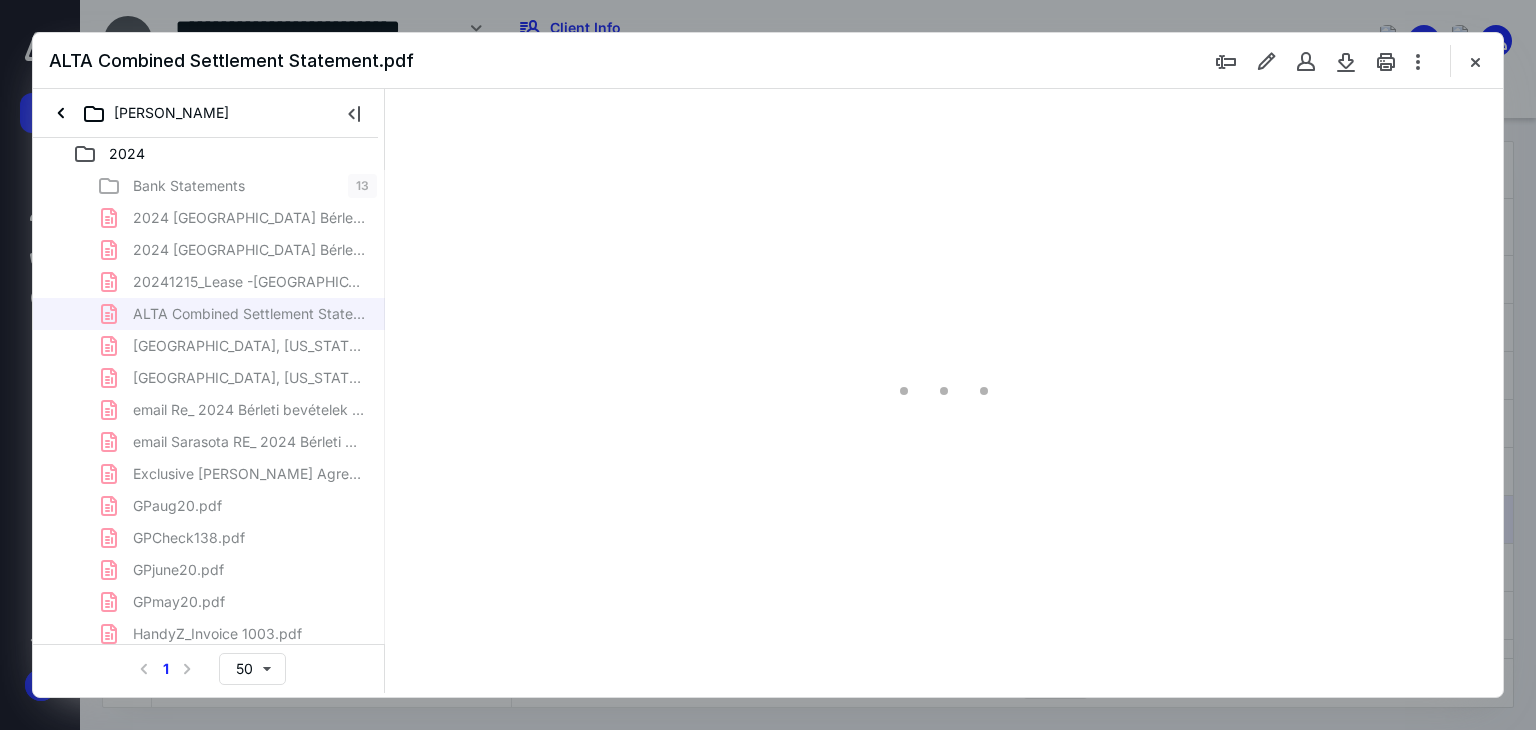 scroll, scrollTop: 0, scrollLeft: 0, axis: both 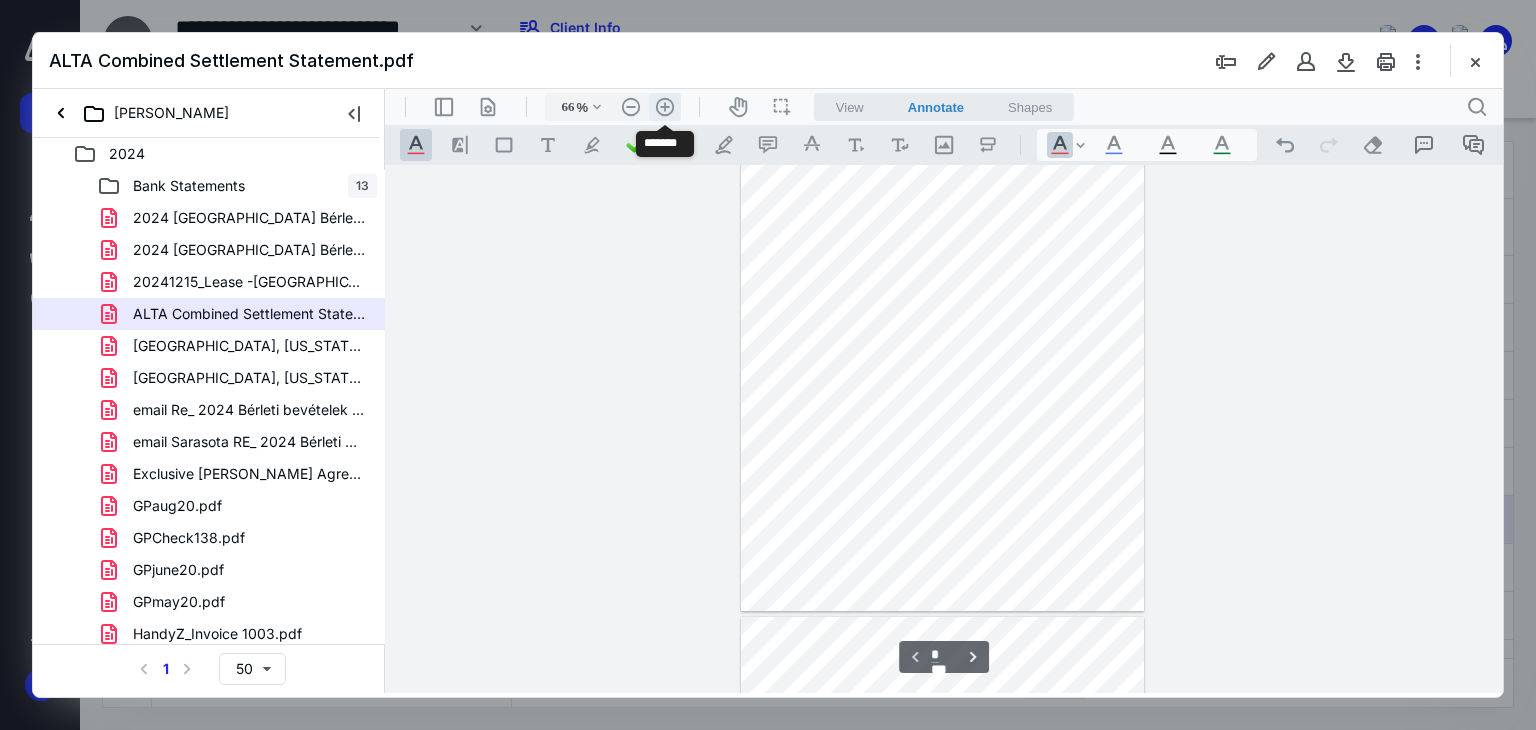 click on ".cls-1{fill:#abb0c4;} icon - header - zoom - in - line" at bounding box center [665, 107] 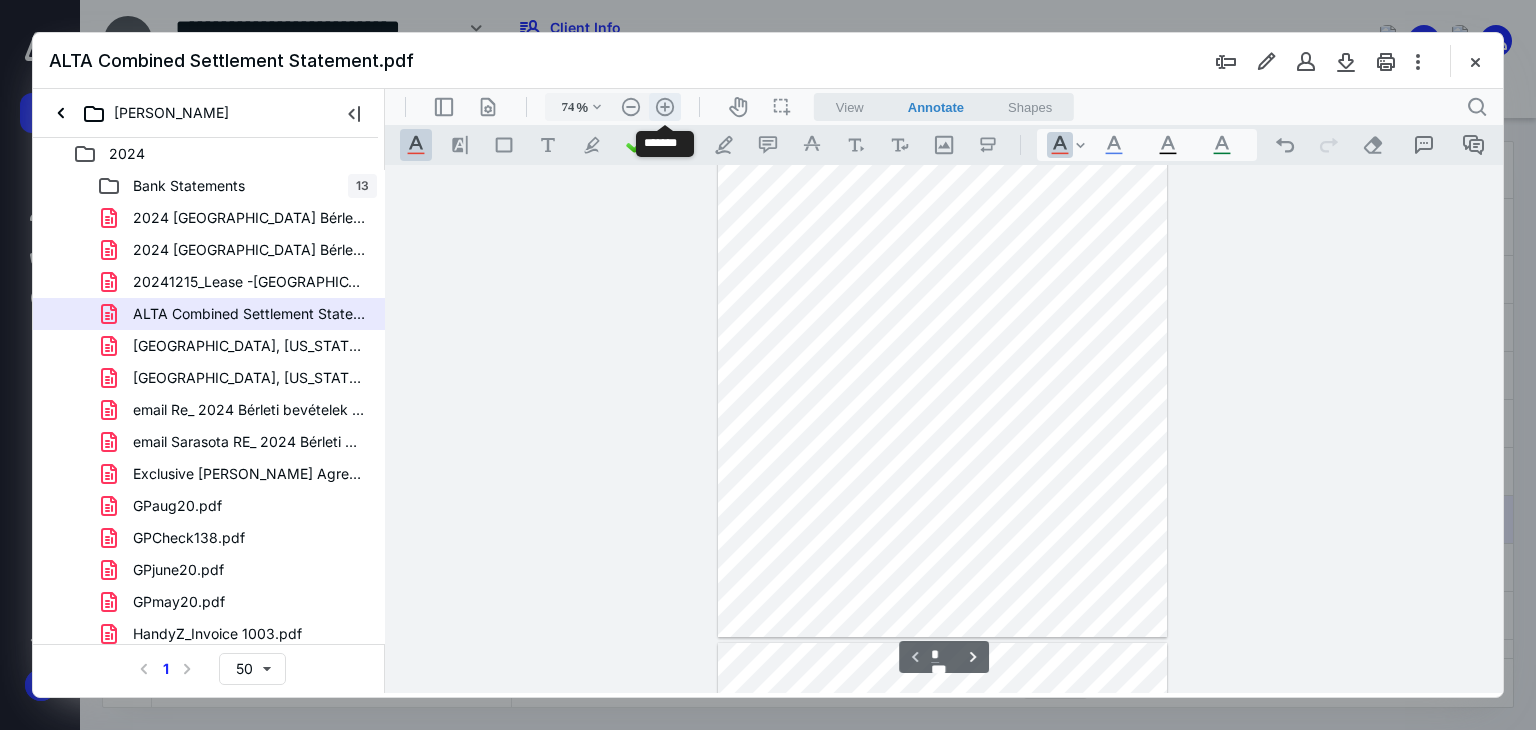 click on ".cls-1{fill:#abb0c4;} icon - header - zoom - in - line" at bounding box center (665, 107) 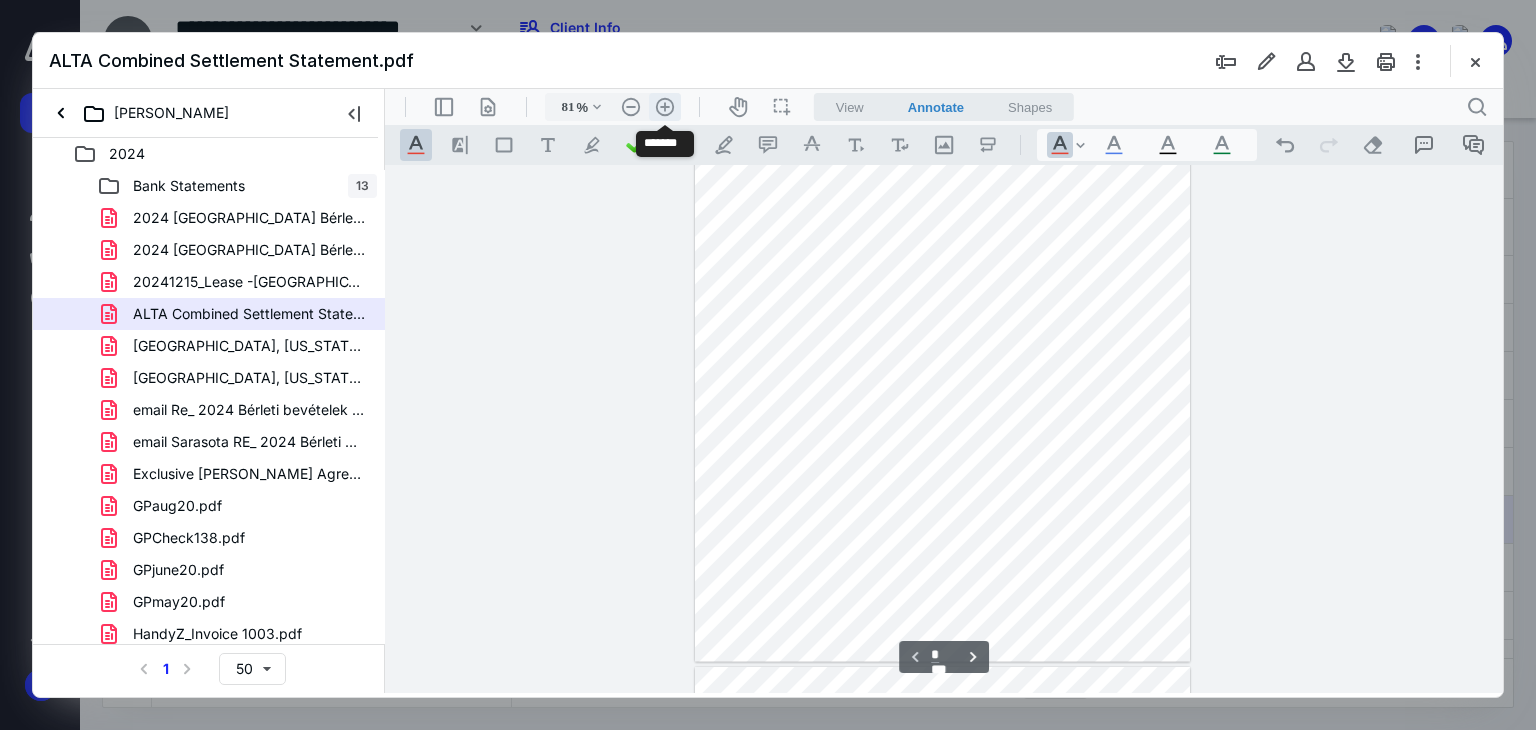 click on ".cls-1{fill:#abb0c4;} icon - header - zoom - in - line" at bounding box center [665, 107] 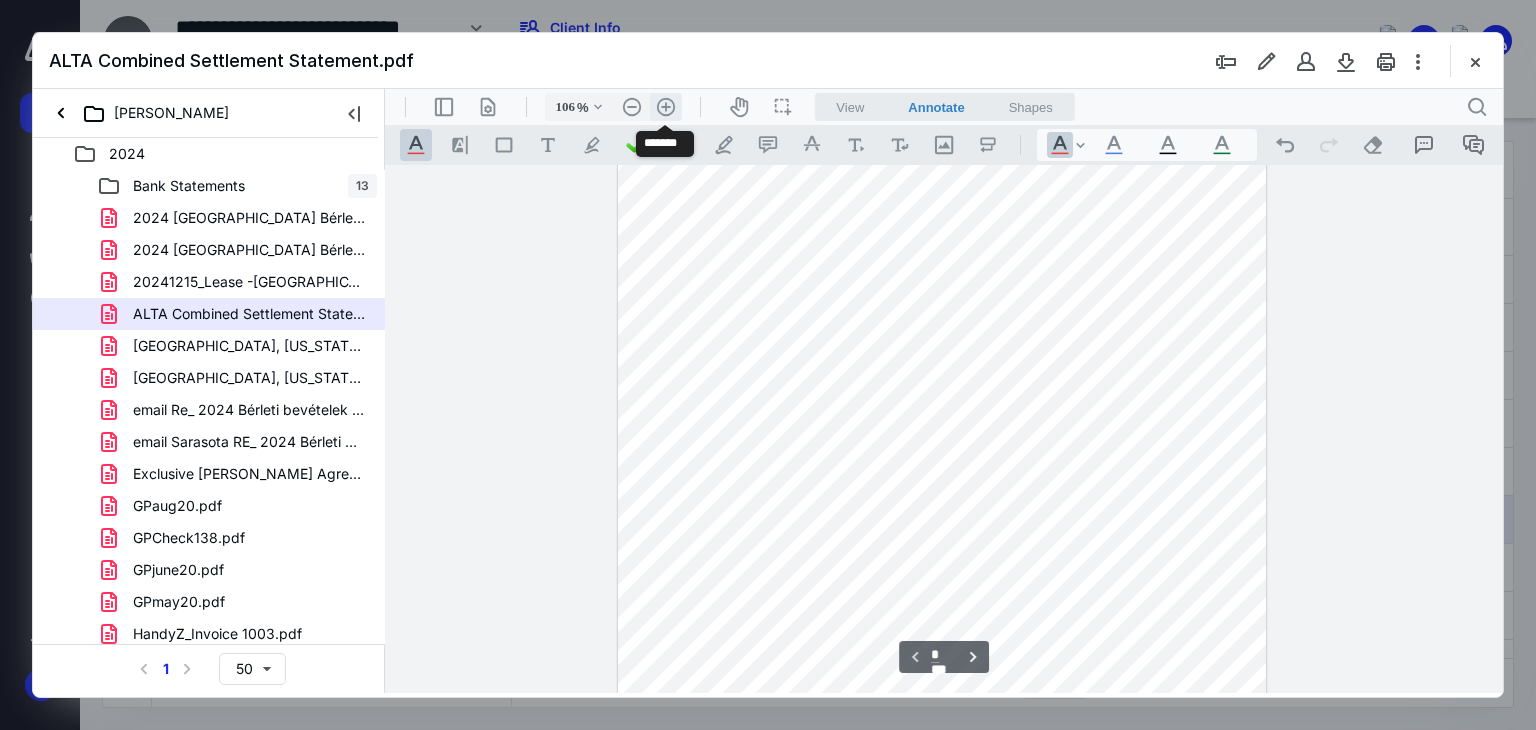 click on ".cls-1{fill:#abb0c4;} icon - header - zoom - in - line" at bounding box center (666, 107) 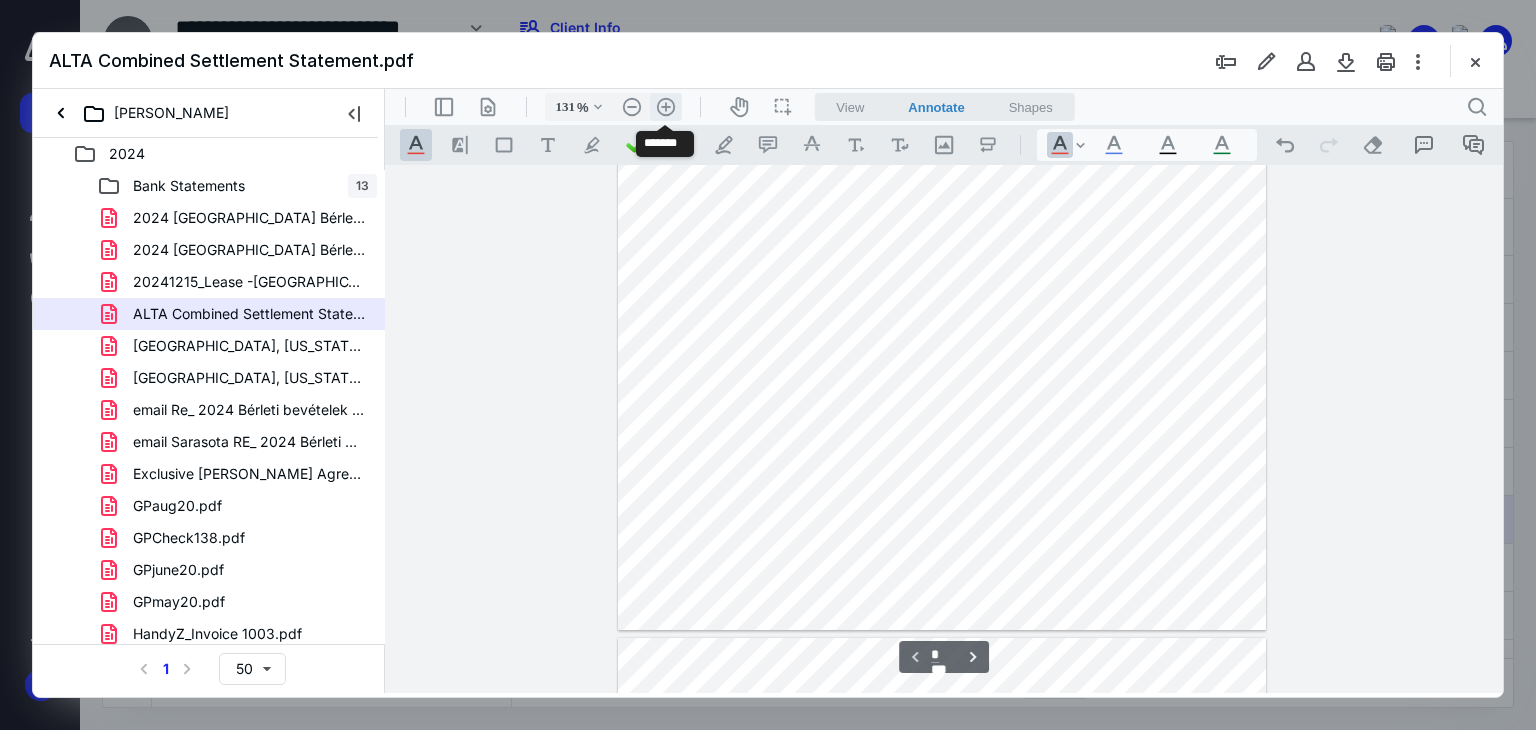 click on ".cls-1{fill:#abb0c4;} icon - header - zoom - in - line" at bounding box center [666, 107] 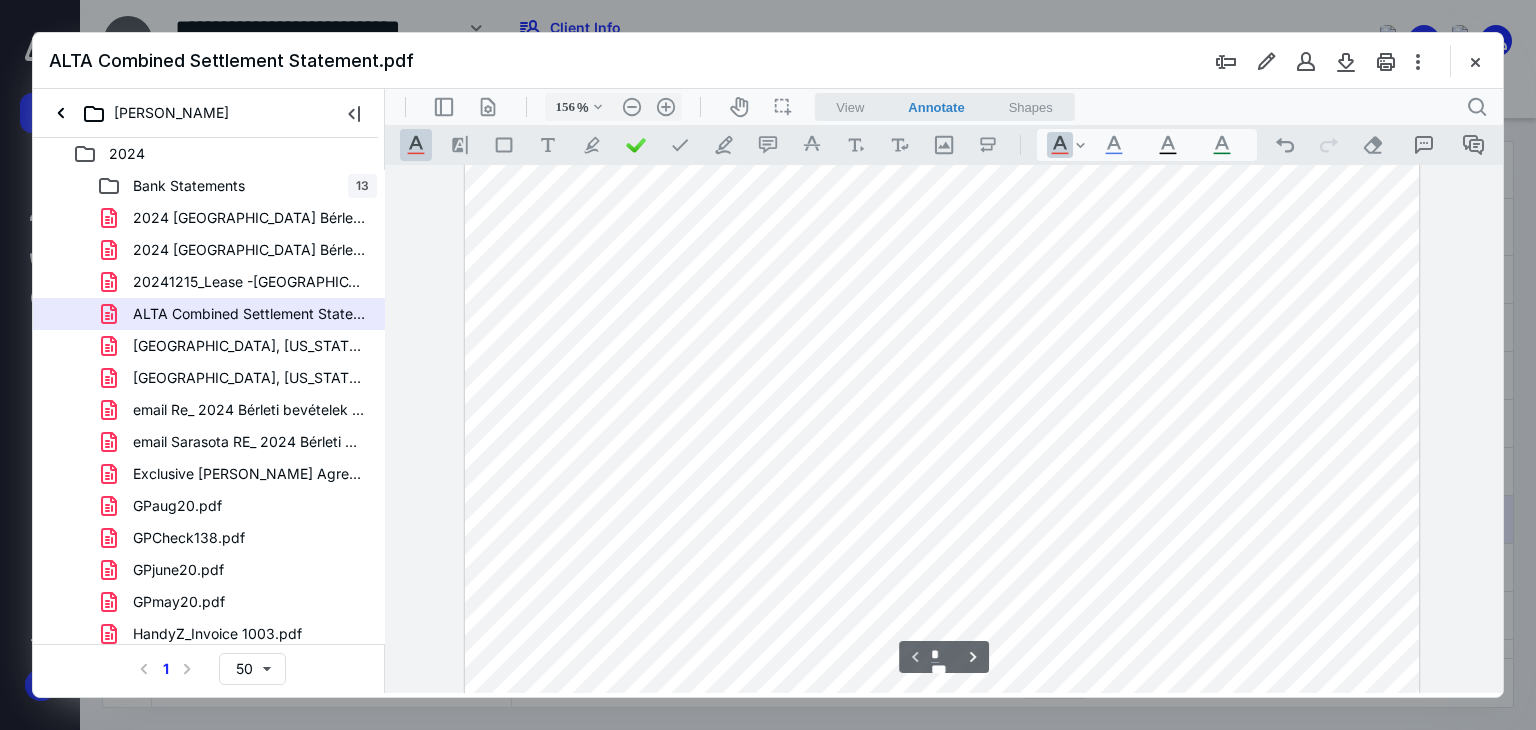 scroll, scrollTop: 0, scrollLeft: 0, axis: both 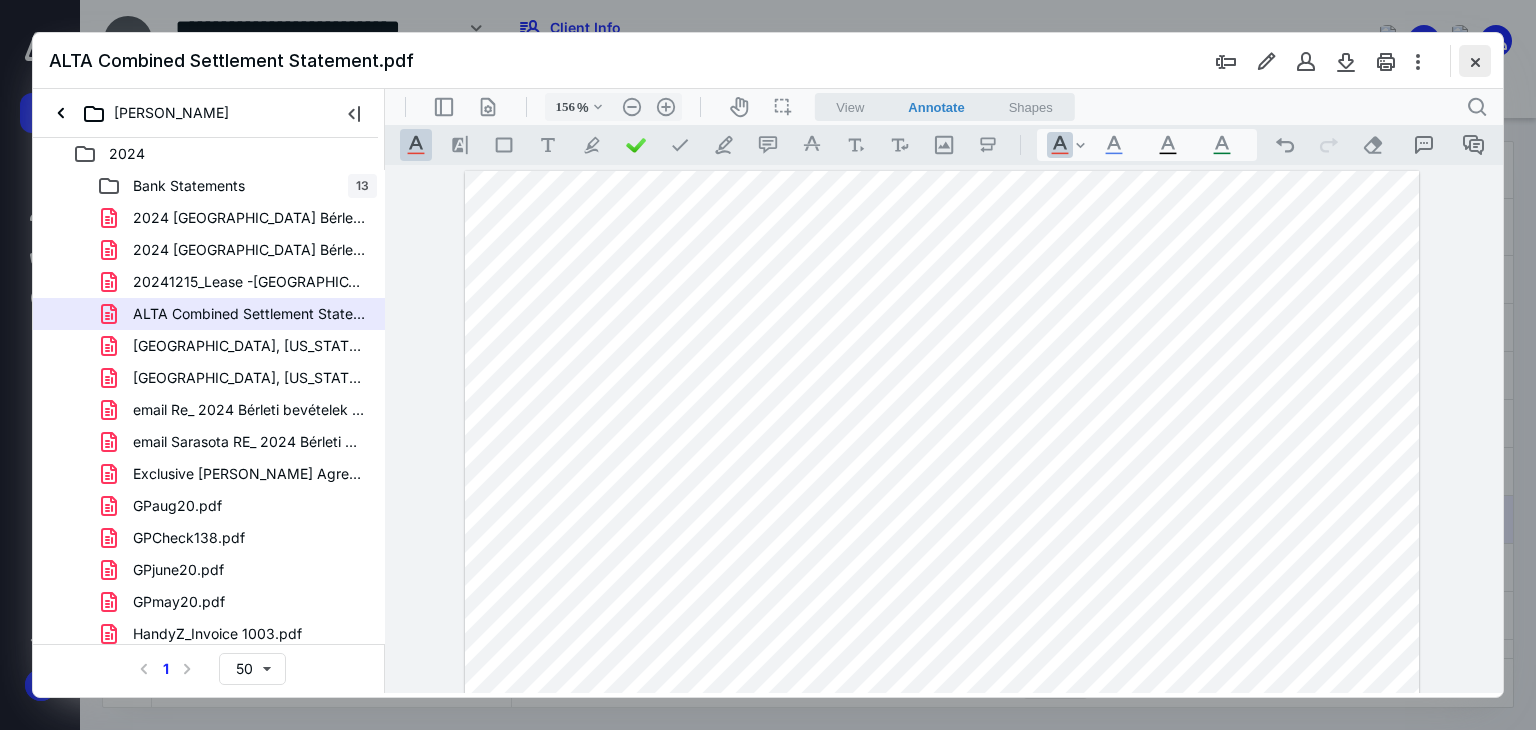 click at bounding box center (1475, 61) 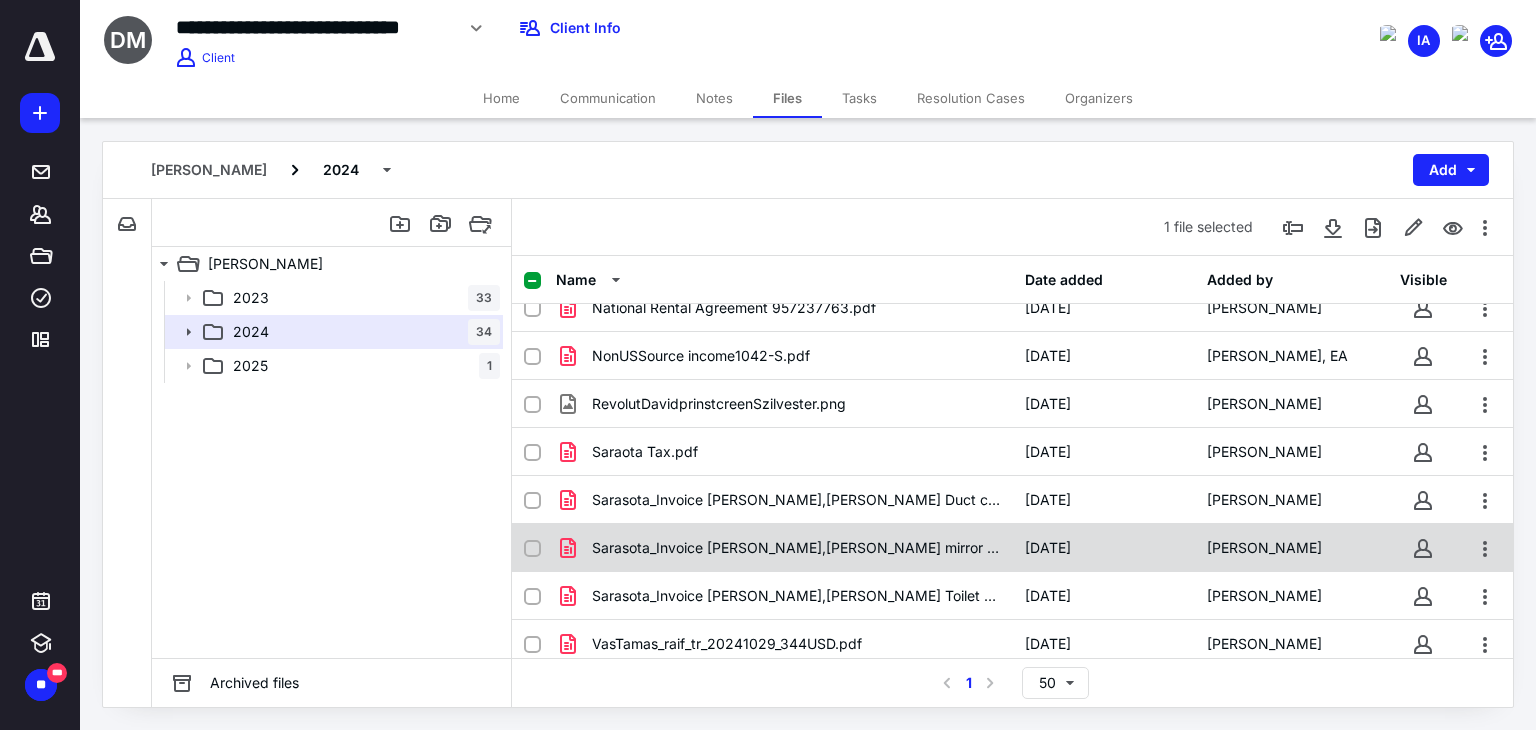 scroll, scrollTop: 1300, scrollLeft: 0, axis: vertical 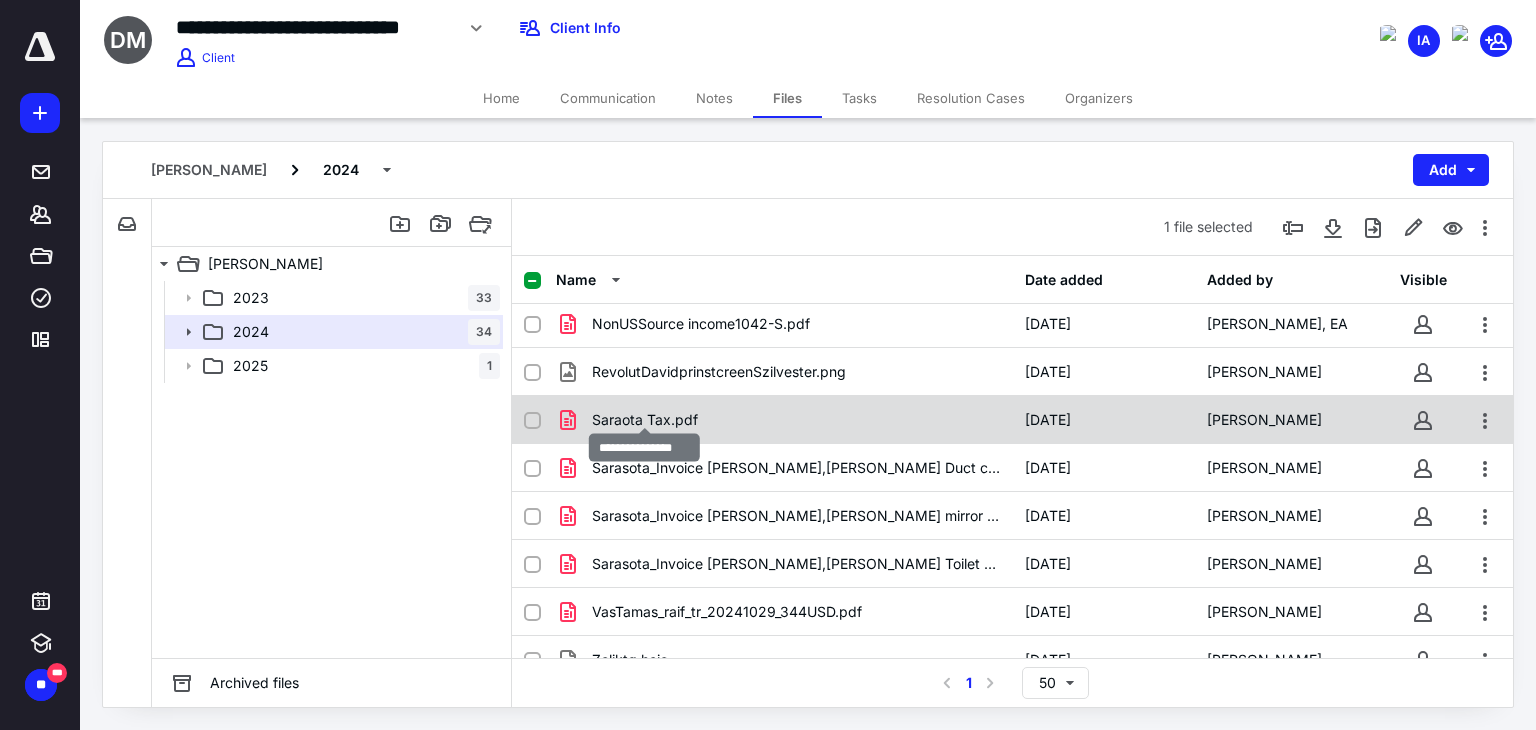 click on "Saraota Tax.pdf" at bounding box center [645, 420] 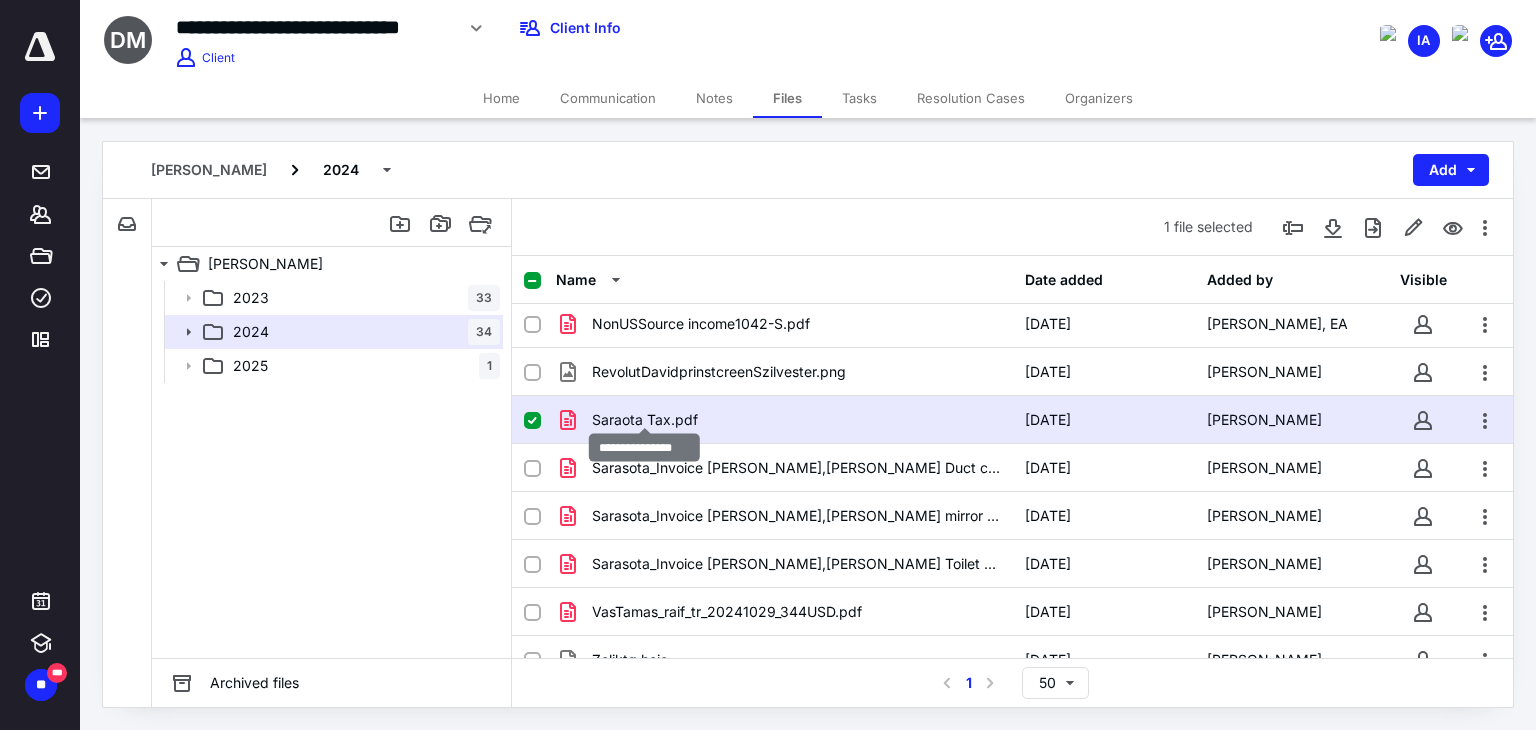 click on "Saraota Tax.pdf" at bounding box center [645, 420] 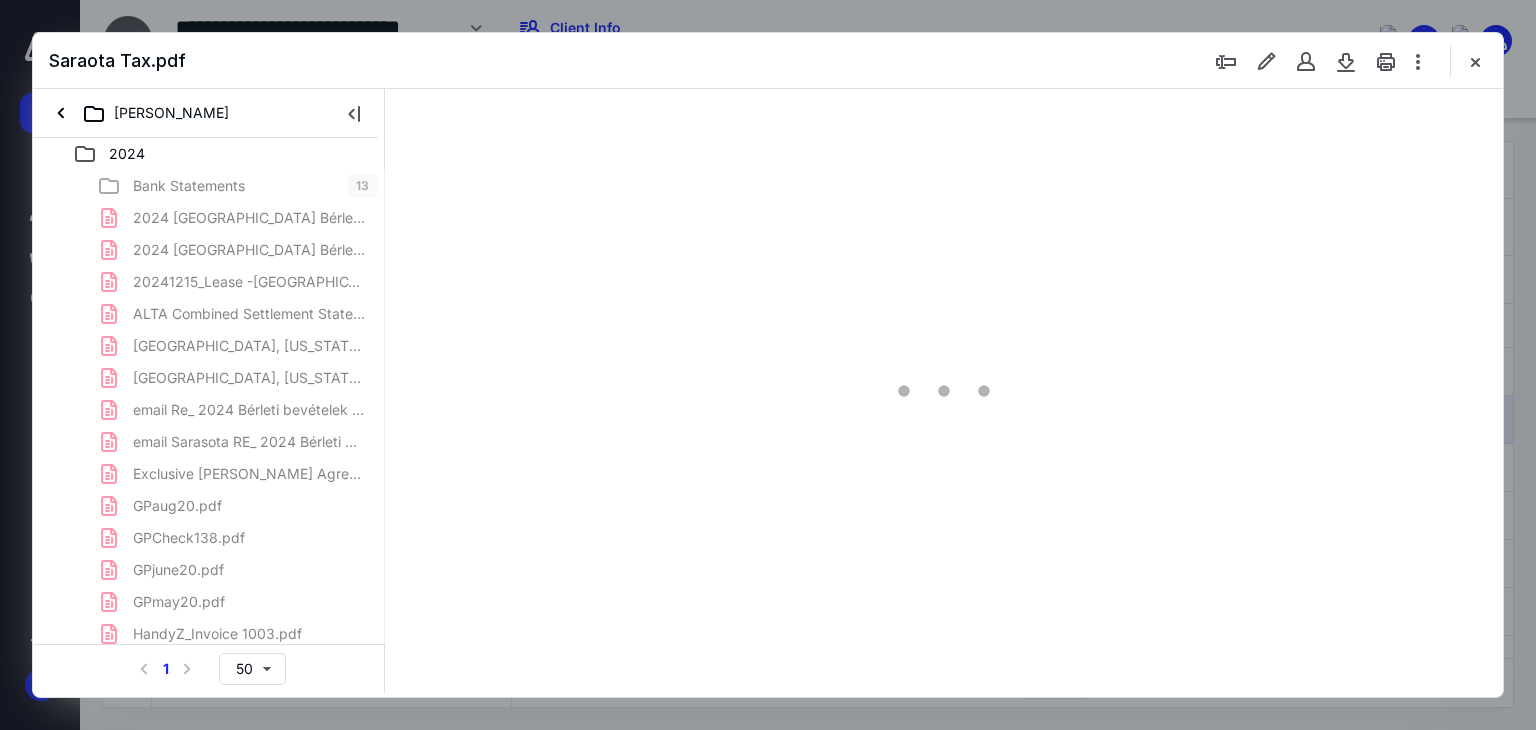 scroll, scrollTop: 0, scrollLeft: 0, axis: both 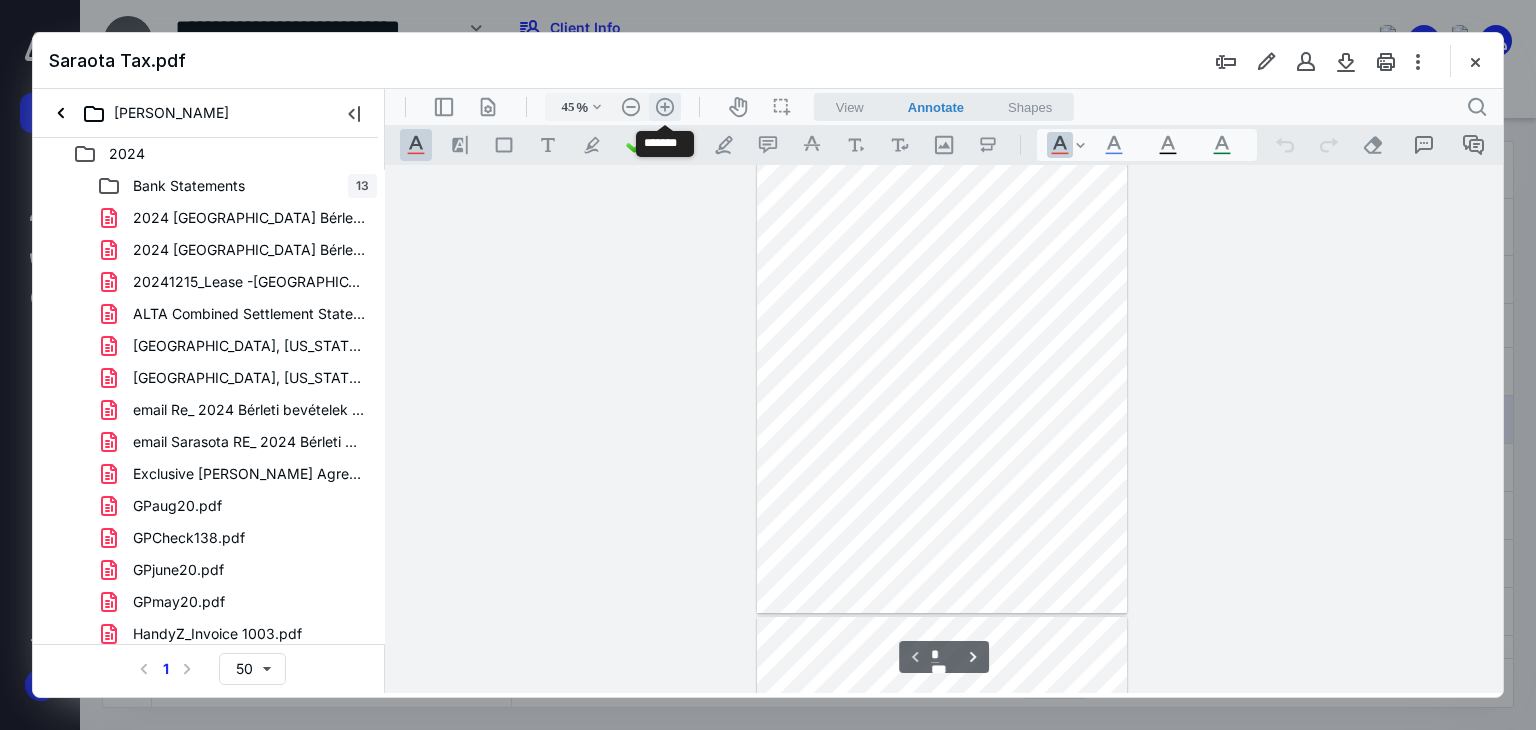 click on ".cls-1{fill:#abb0c4;} icon - header - zoom - in - line" at bounding box center [665, 107] 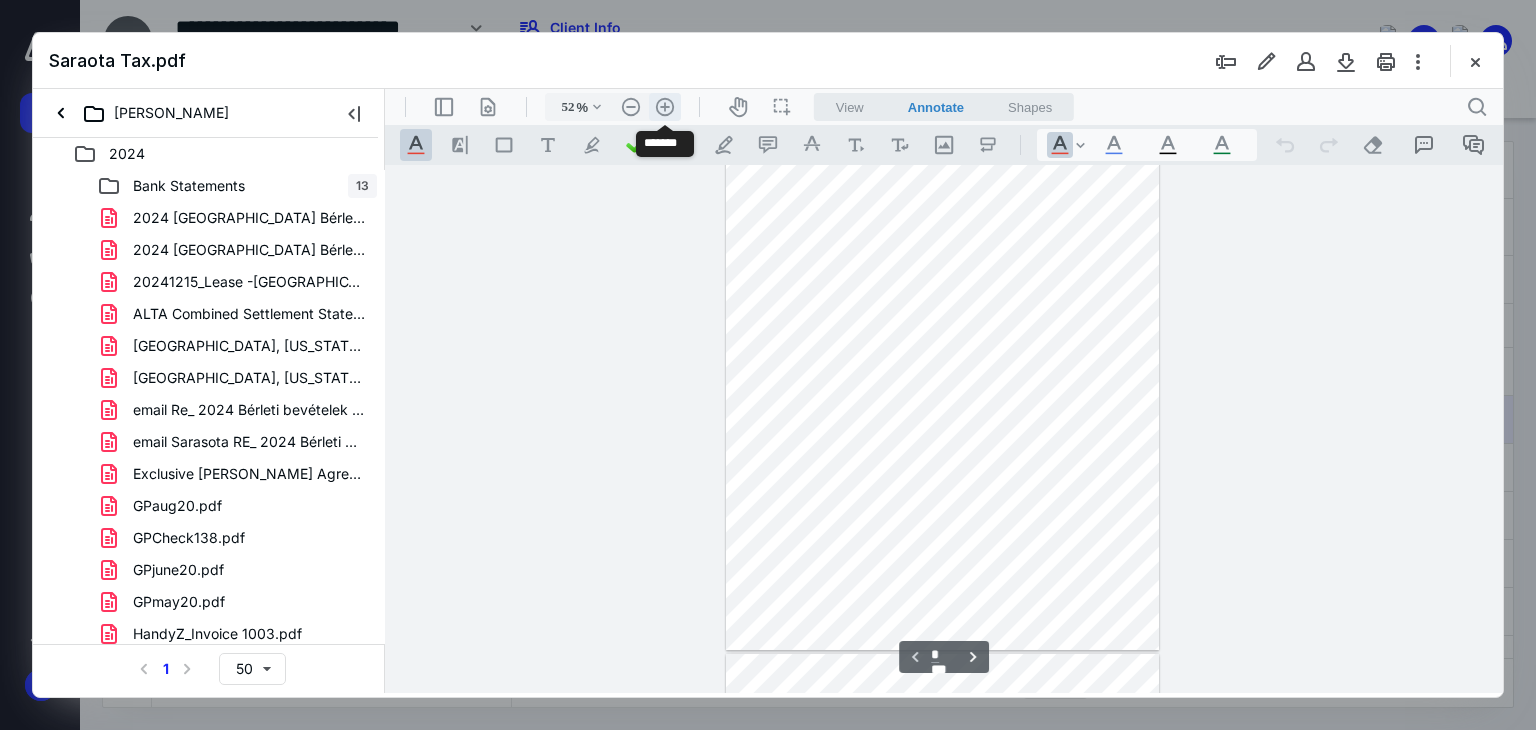 click on ".cls-1{fill:#abb0c4;} icon - header - zoom - in - line" at bounding box center (665, 107) 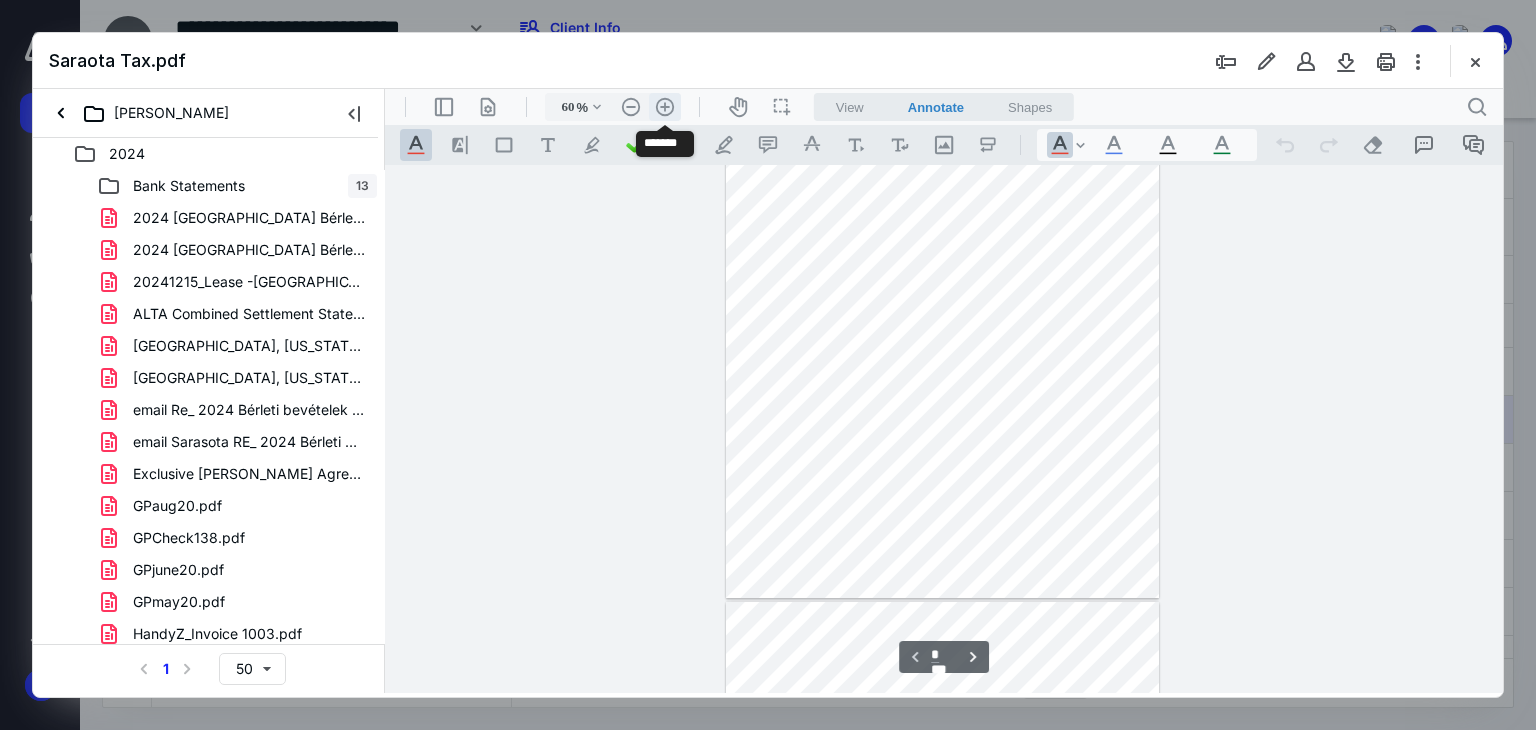 click on ".cls-1{fill:#abb0c4;} icon - header - zoom - in - line" at bounding box center (665, 107) 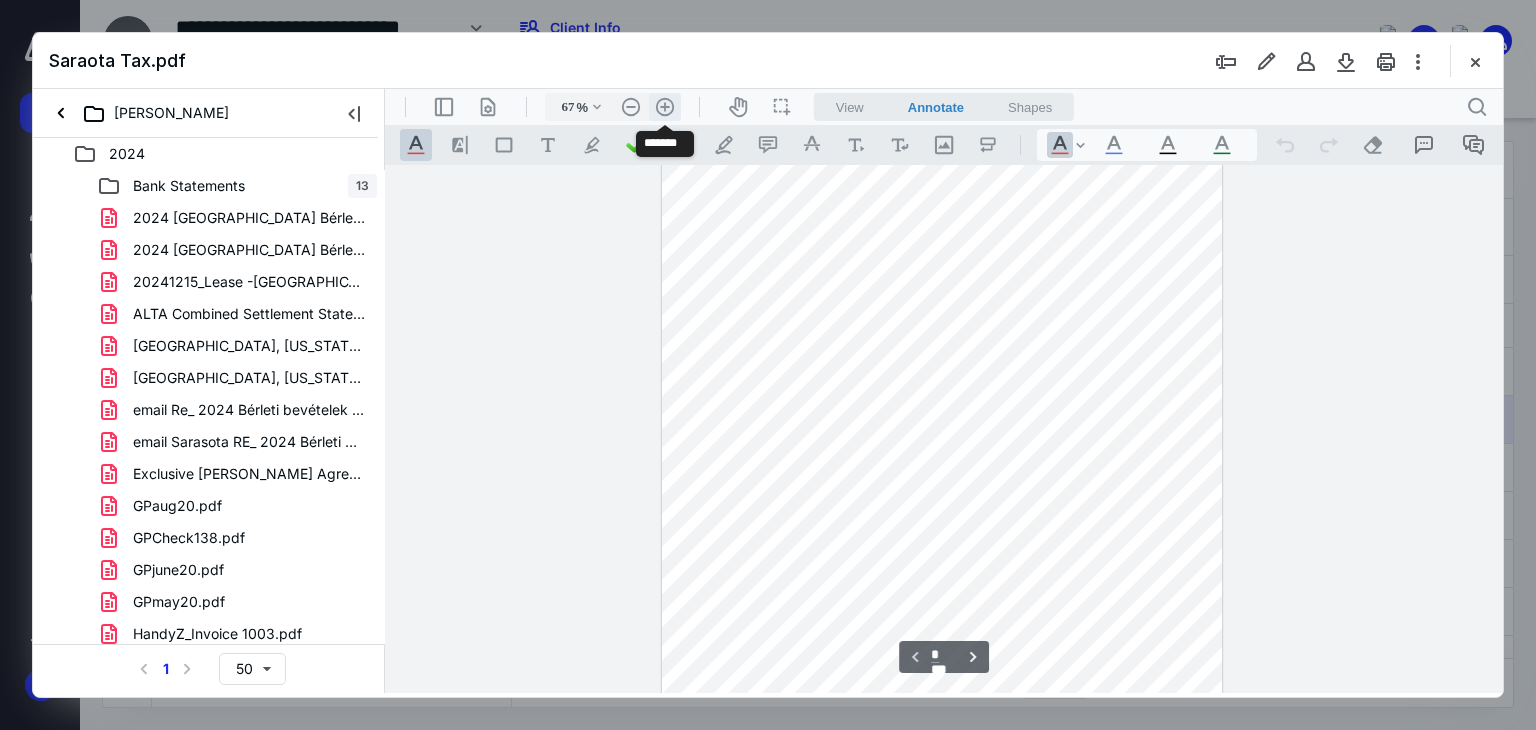 click on ".cls-1{fill:#abb0c4;} icon - header - zoom - in - line" at bounding box center (665, 107) 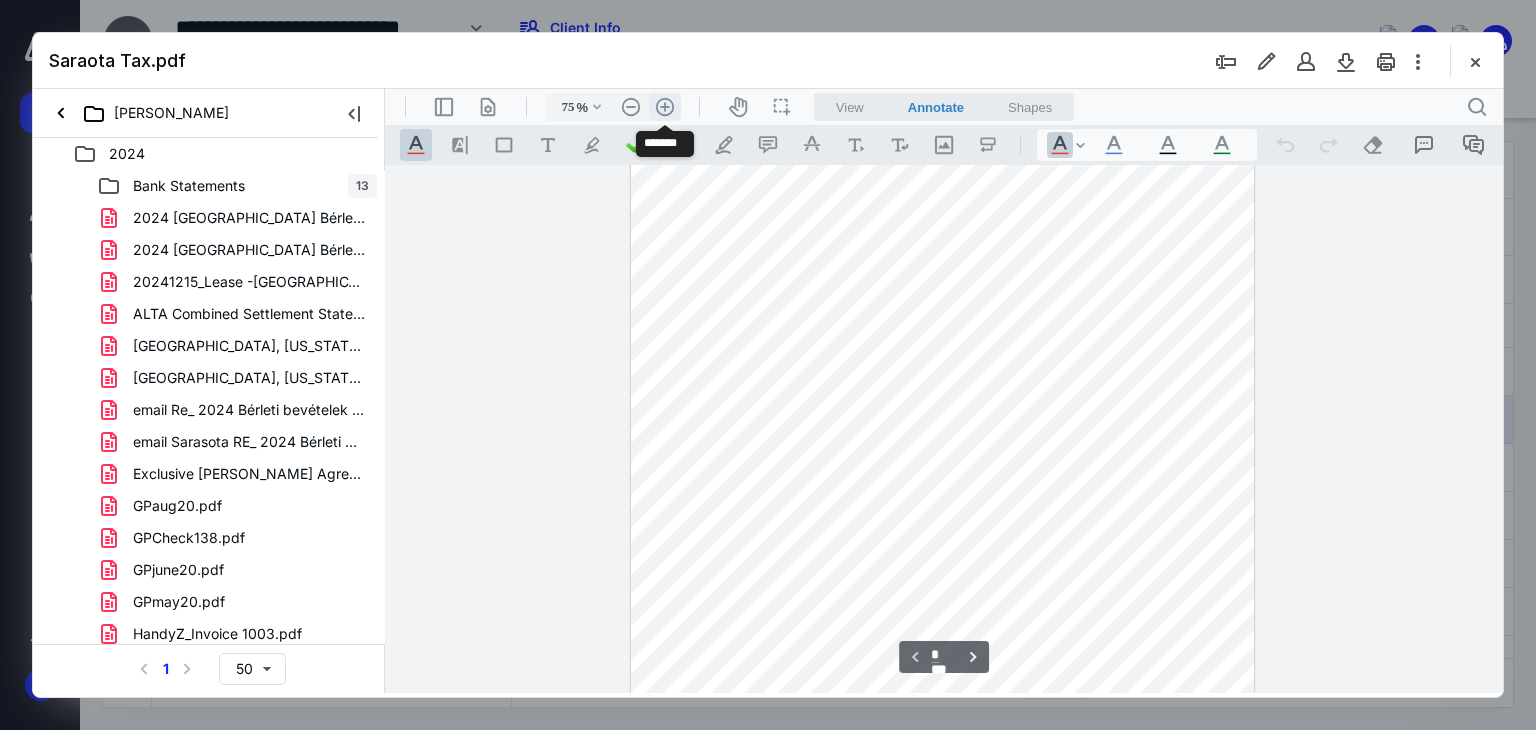 click on ".cls-1{fill:#abb0c4;} icon - header - zoom - in - line" at bounding box center (665, 107) 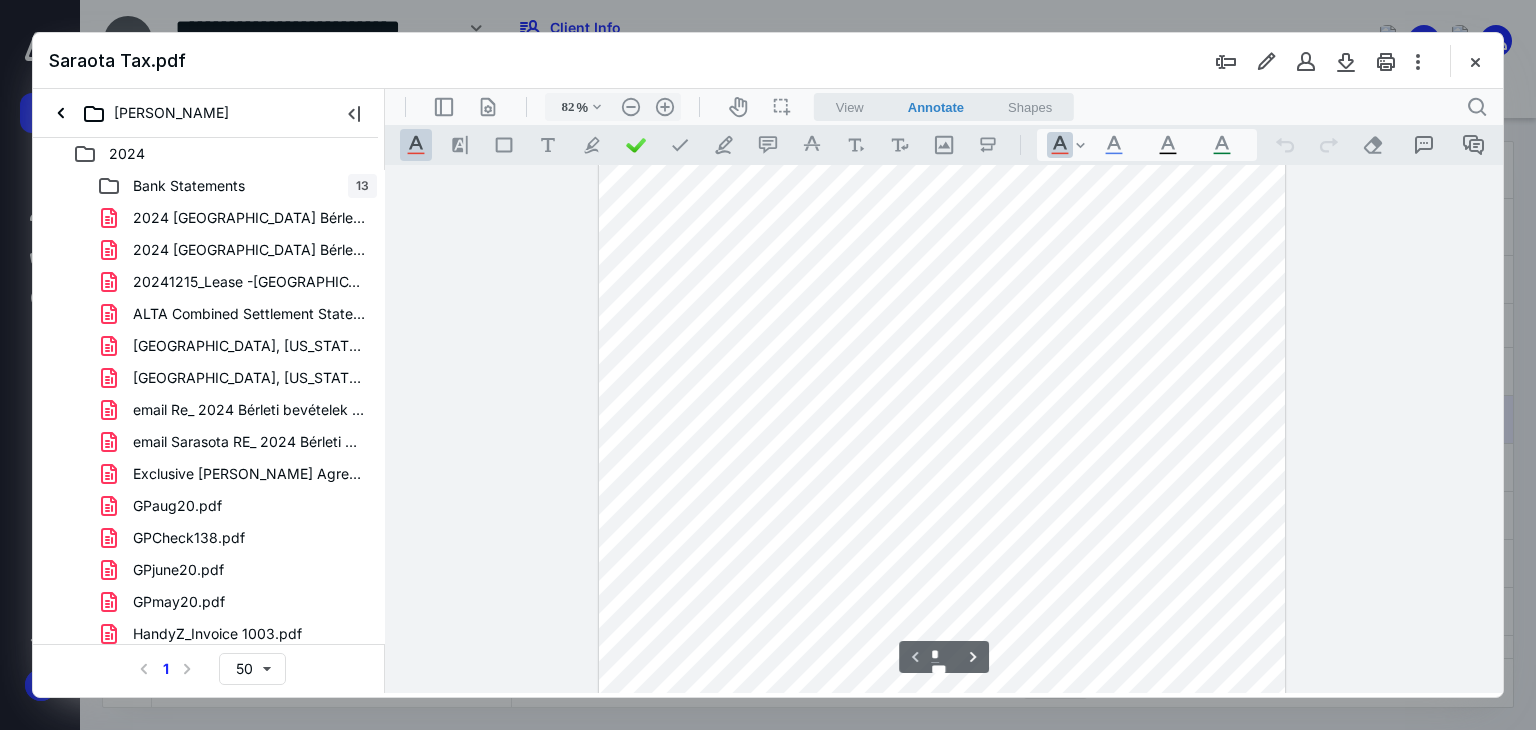 scroll, scrollTop: 0, scrollLeft: 0, axis: both 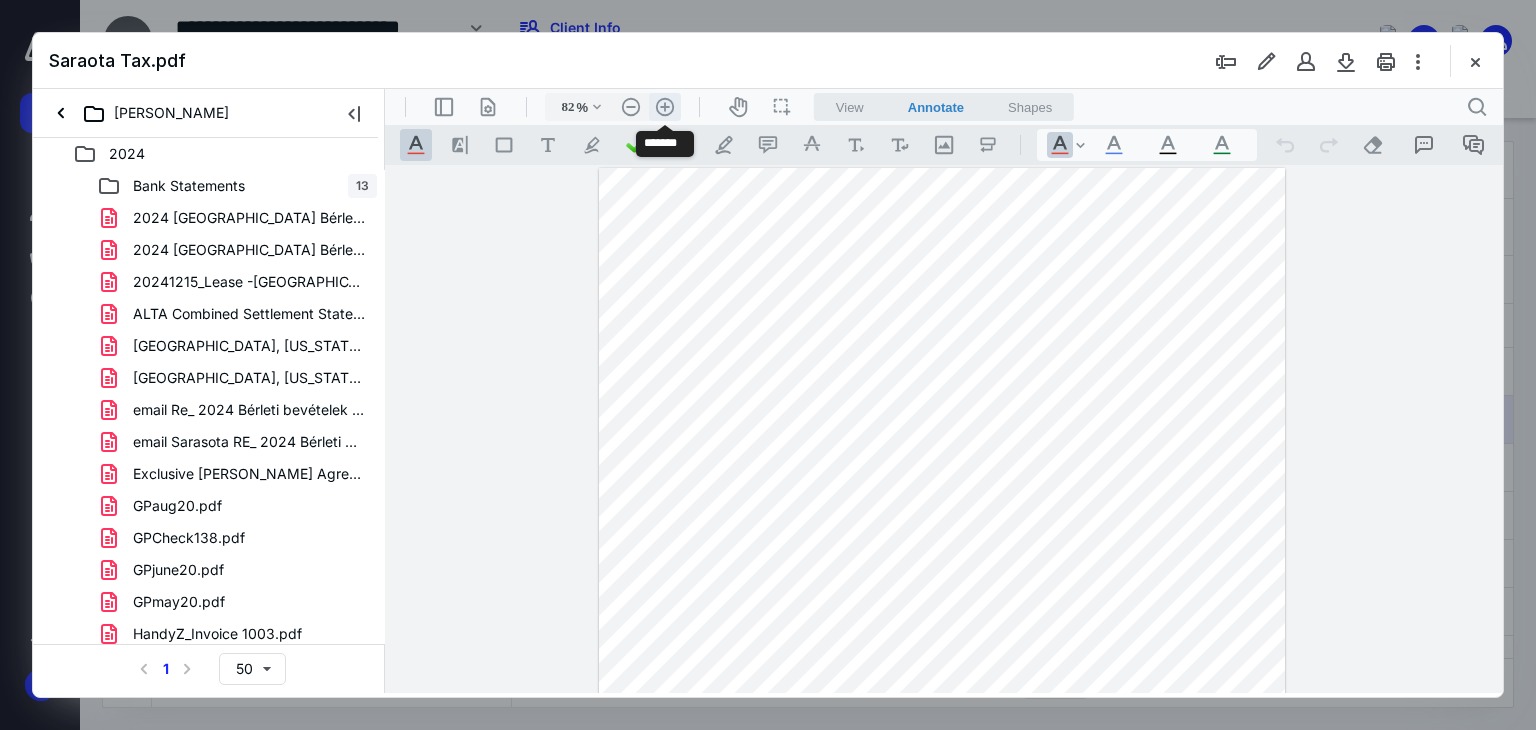 click on ".cls-1{fill:#abb0c4;} icon - header - zoom - in - line" at bounding box center (665, 107) 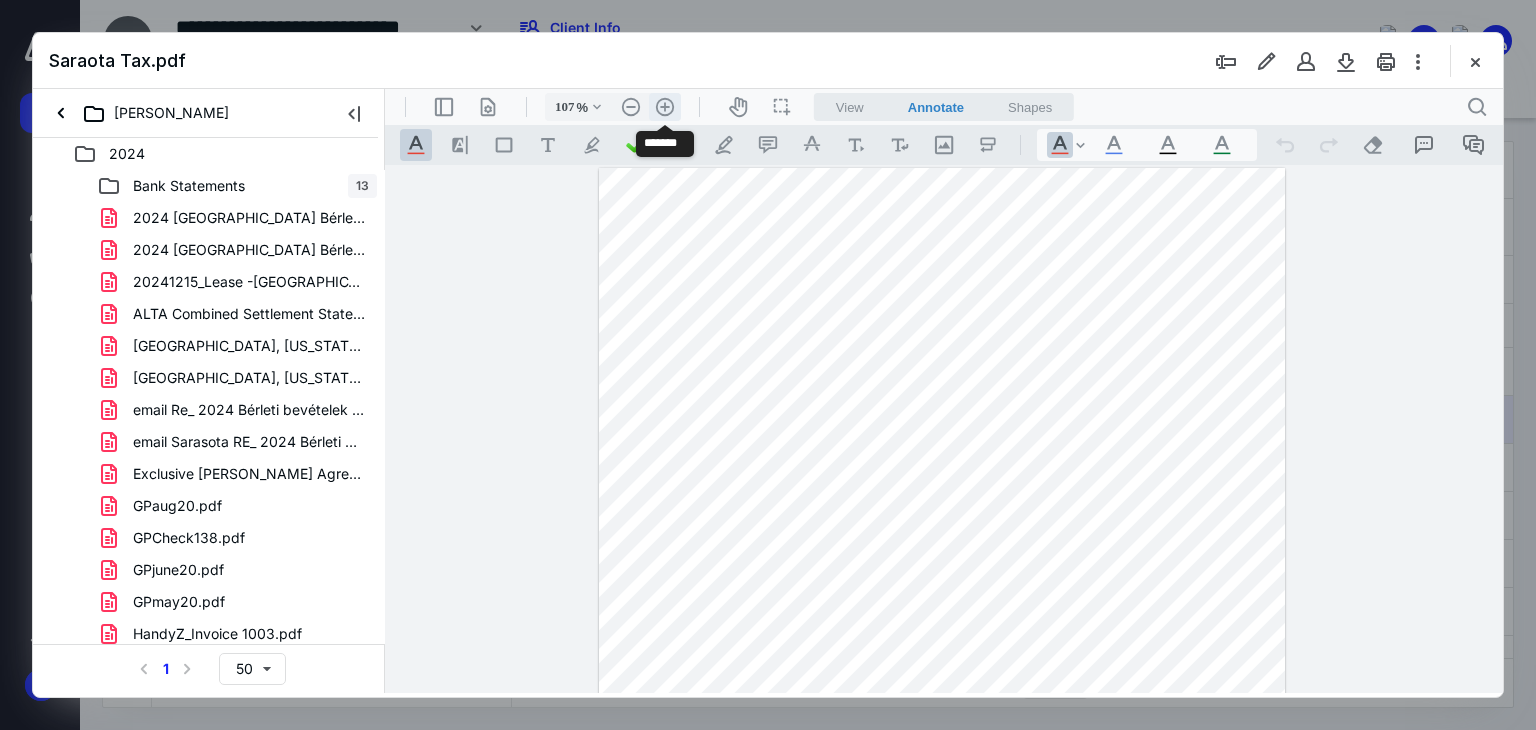 scroll, scrollTop: 69, scrollLeft: 0, axis: vertical 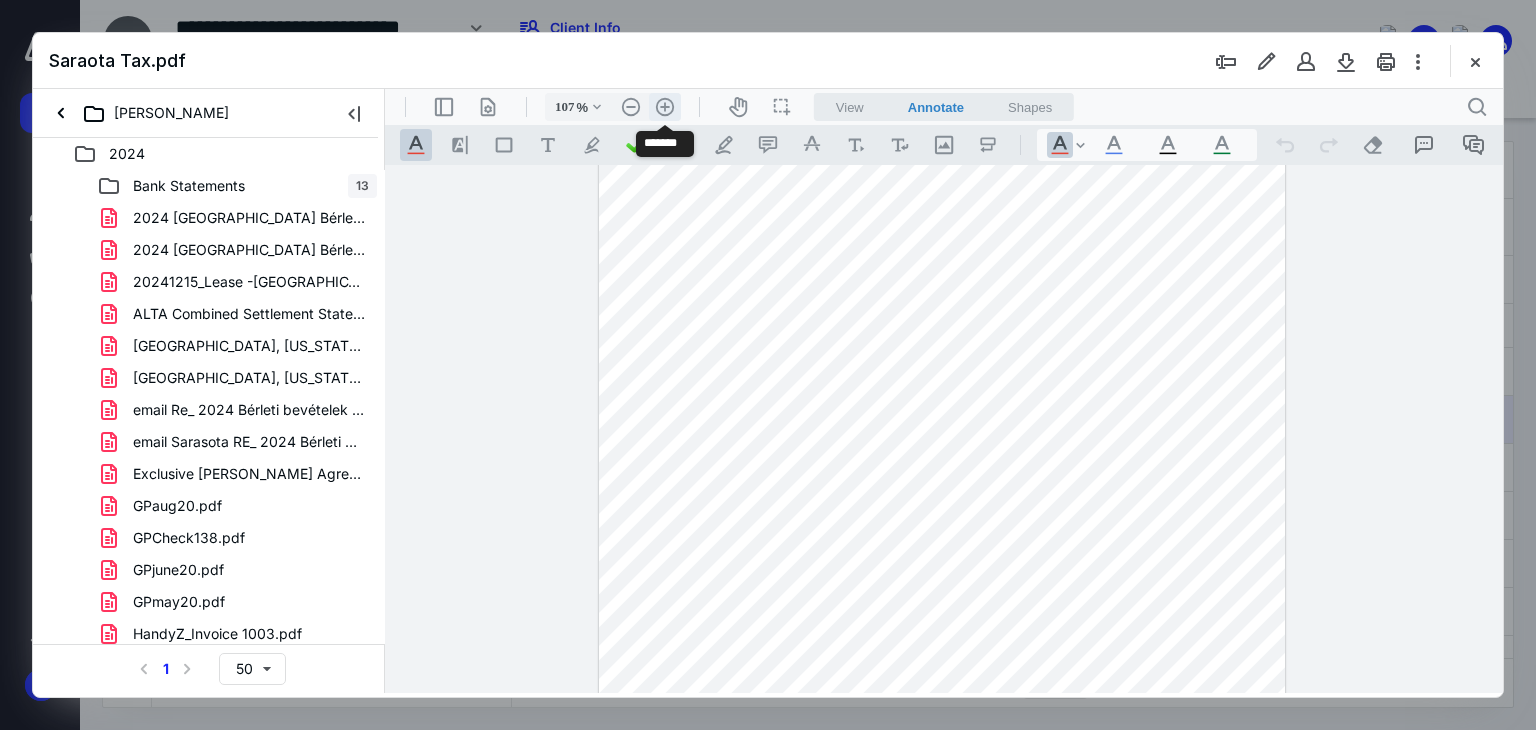 click on ".cls-1{fill:#abb0c4;} icon - header - zoom - in - line" at bounding box center [665, 107] 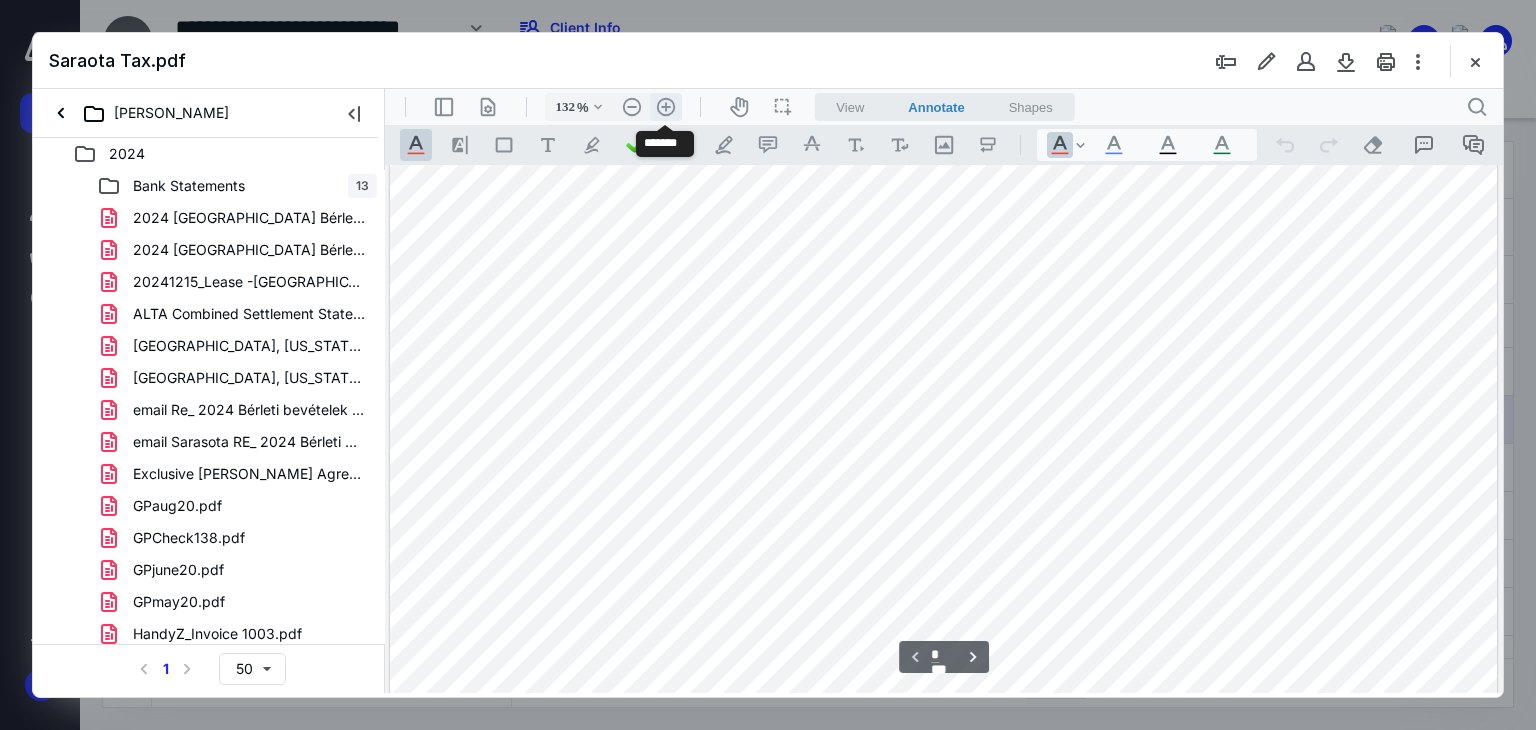 scroll, scrollTop: 139, scrollLeft: 5, axis: both 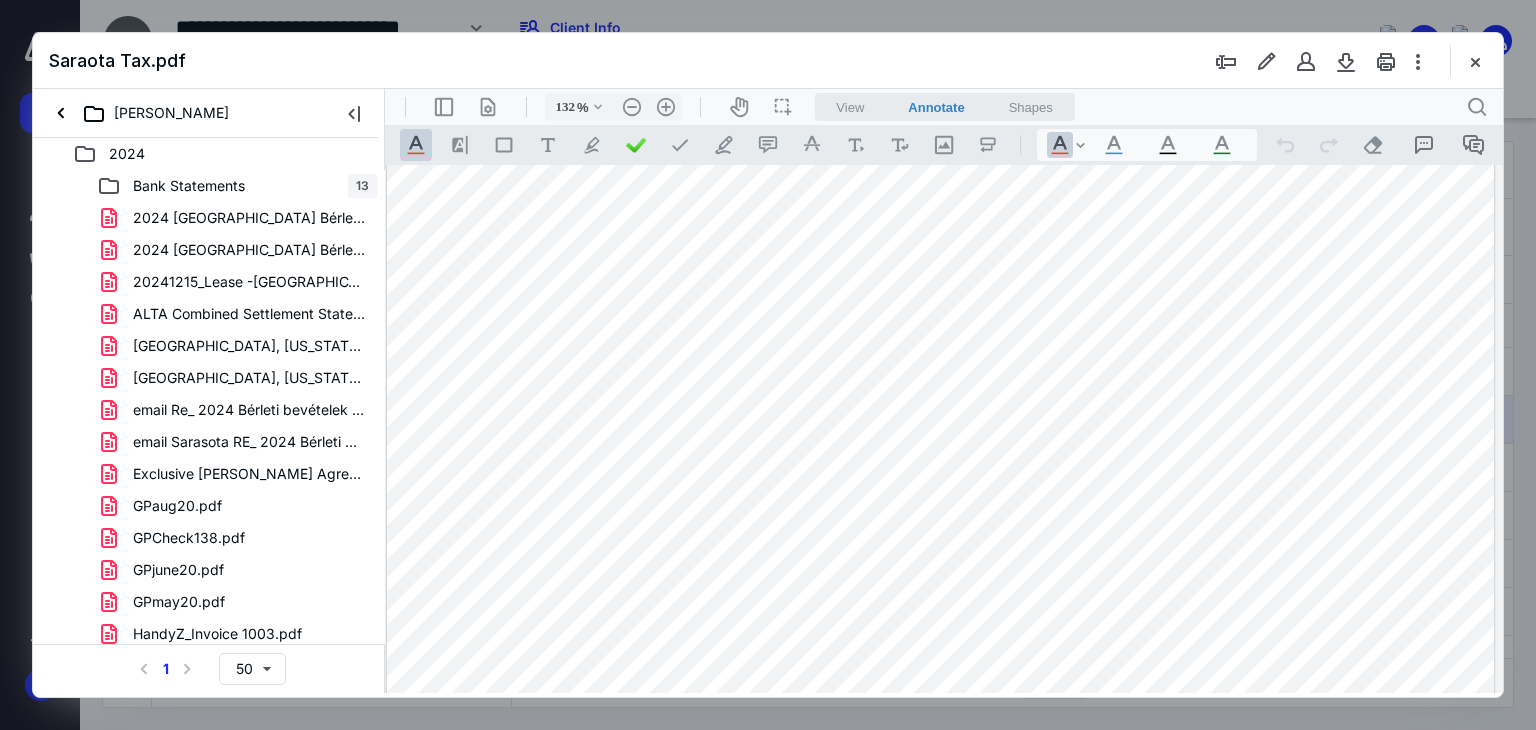 drag, startPoint x: 1135, startPoint y: 275, endPoint x: 1418, endPoint y: 276, distance: 283.00177 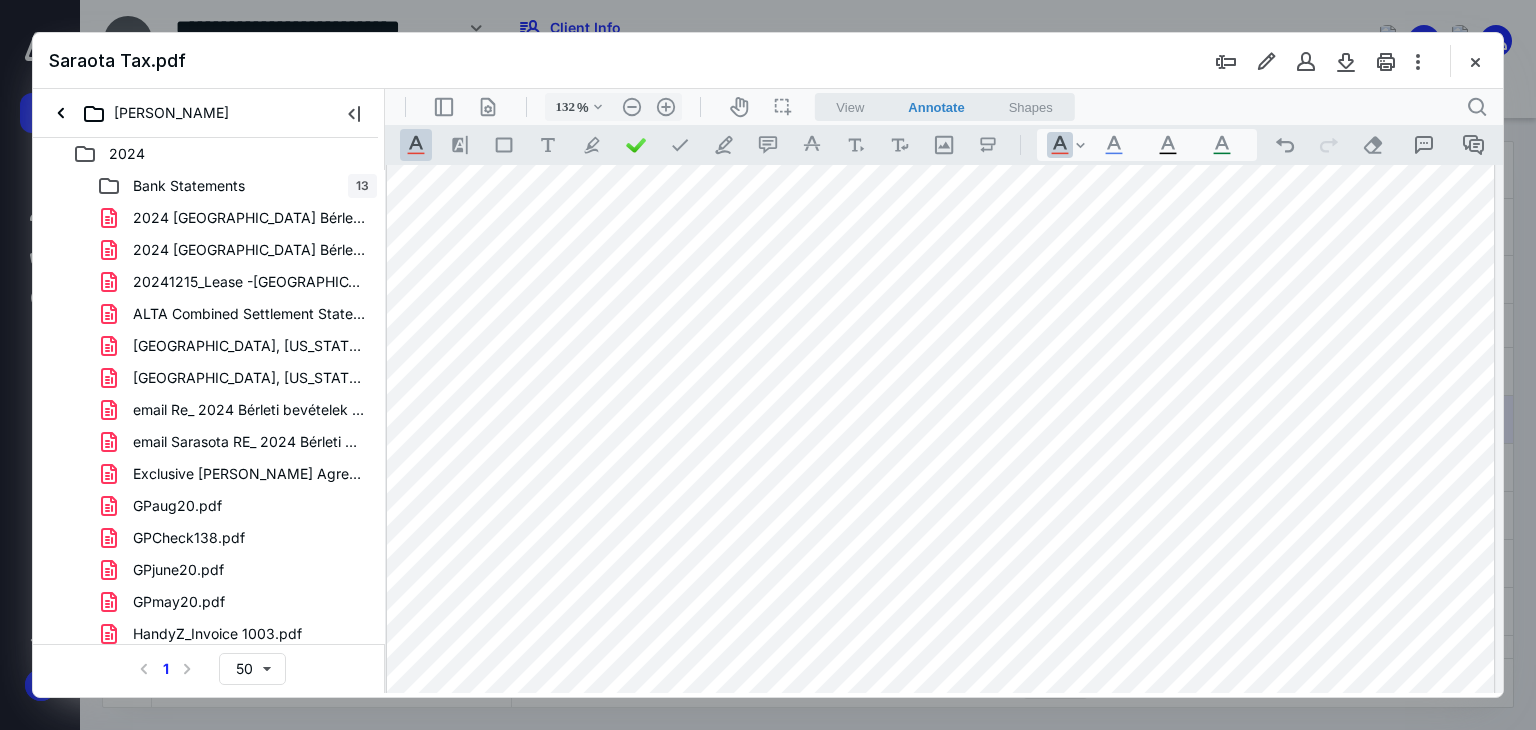 drag, startPoint x: 851, startPoint y: 101, endPoint x: 877, endPoint y: 125, distance: 35.383614 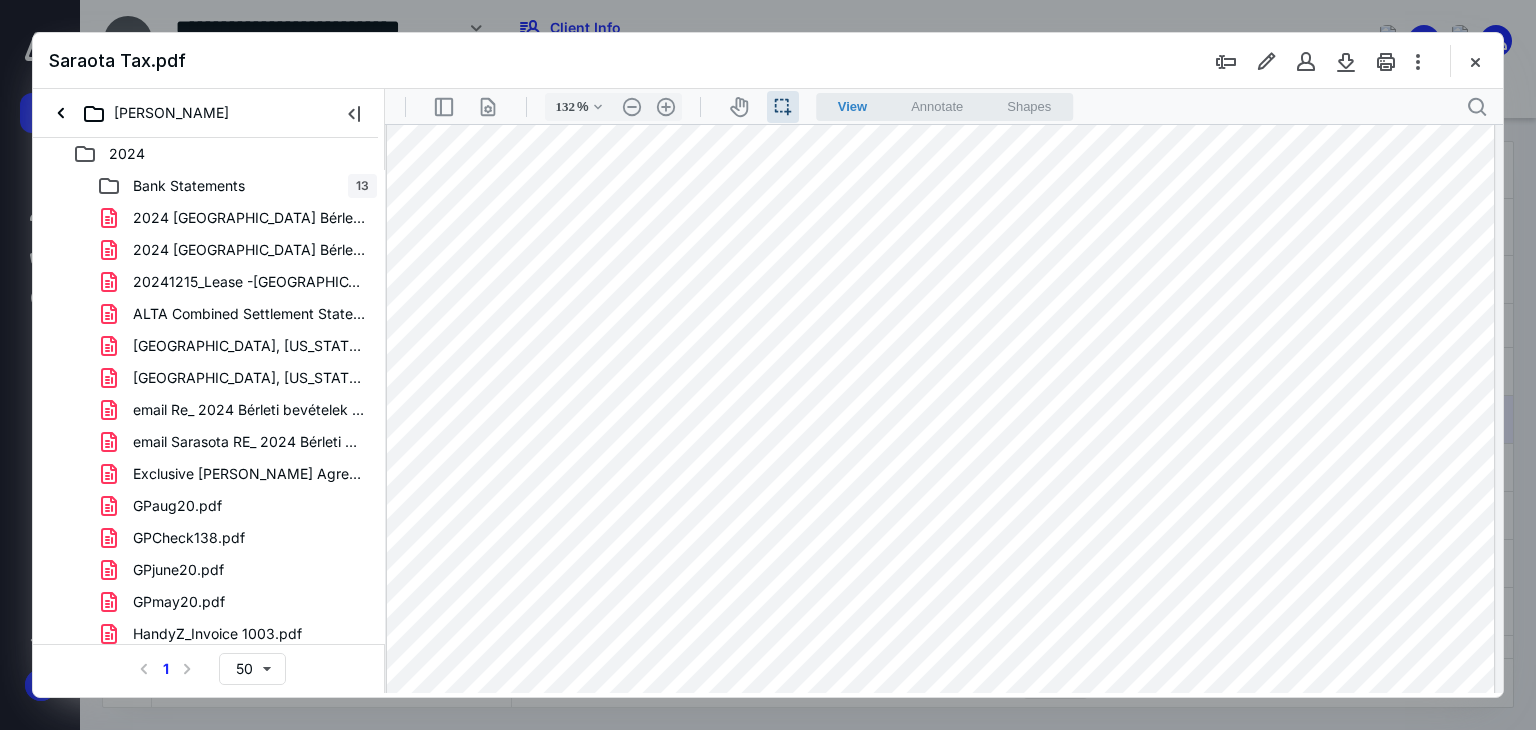 drag, startPoint x: 1139, startPoint y: 238, endPoint x: 1450, endPoint y: 226, distance: 311.2314 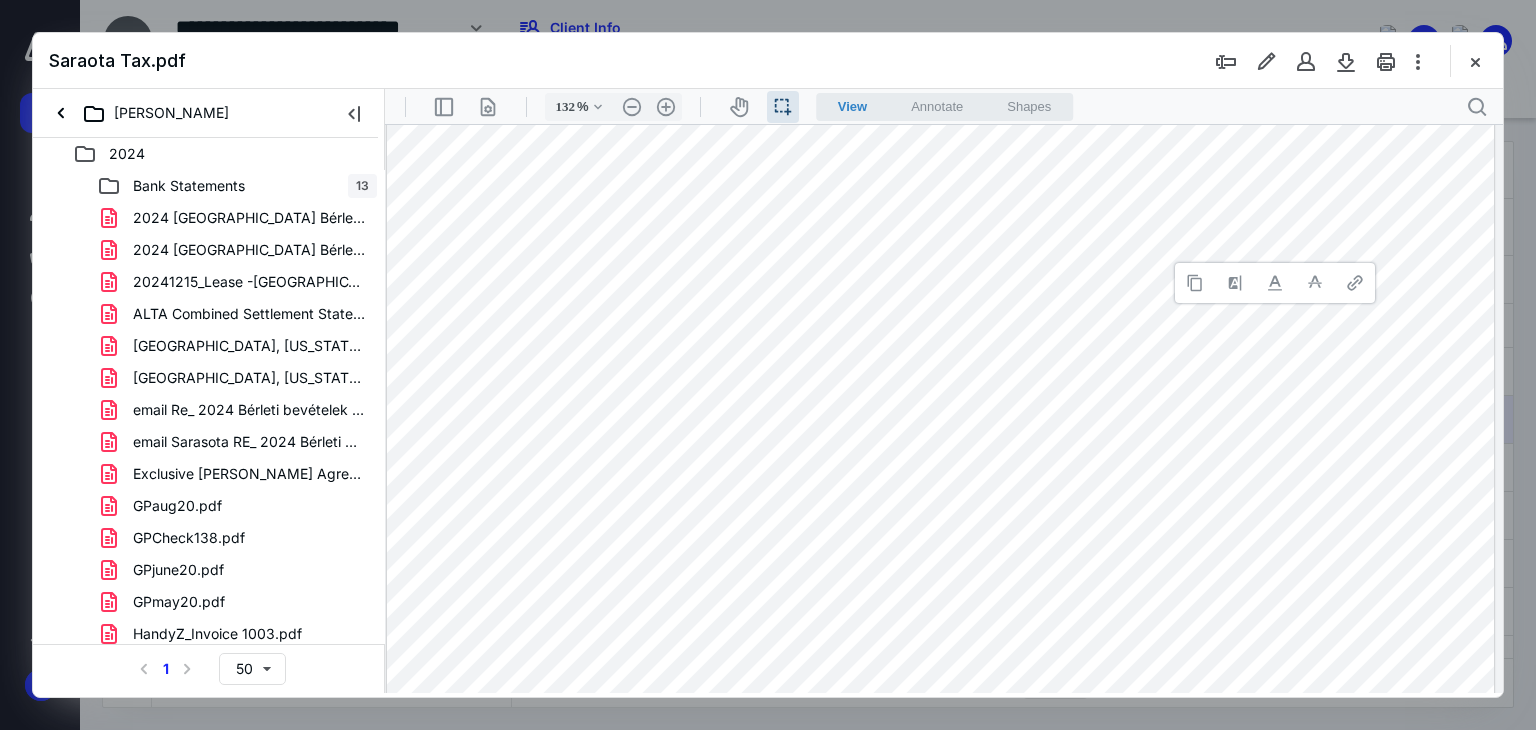 type 